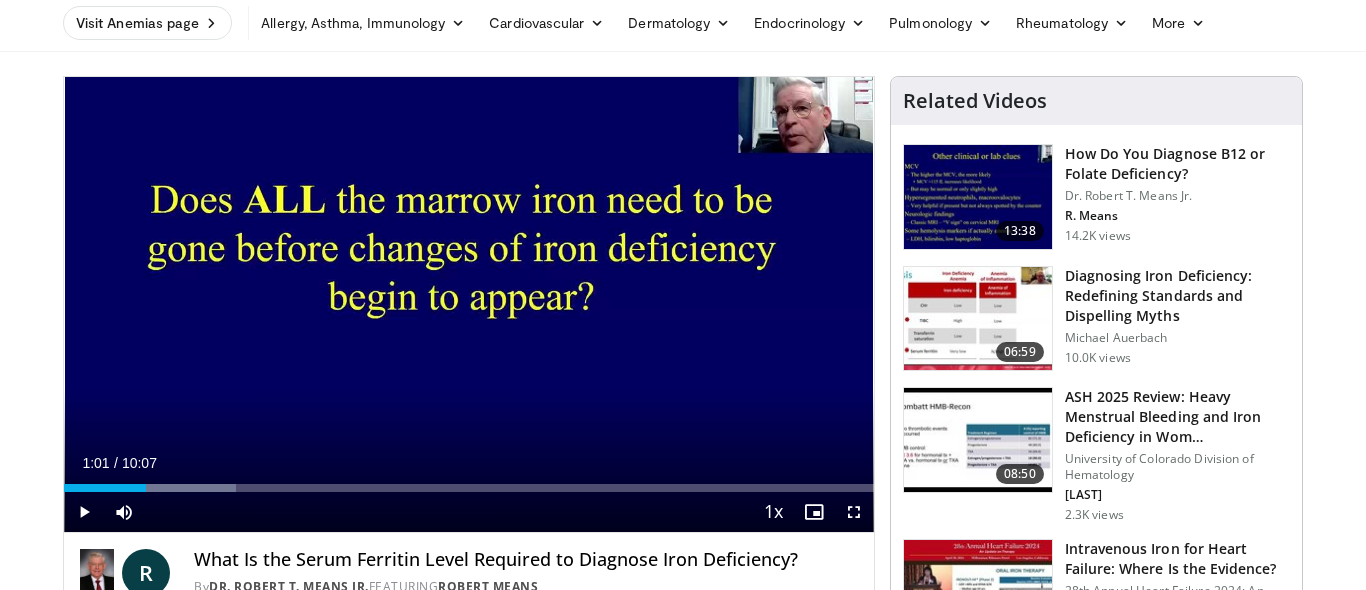click on "Allergy, Asthma, Immunology" at bounding box center [363, 23] 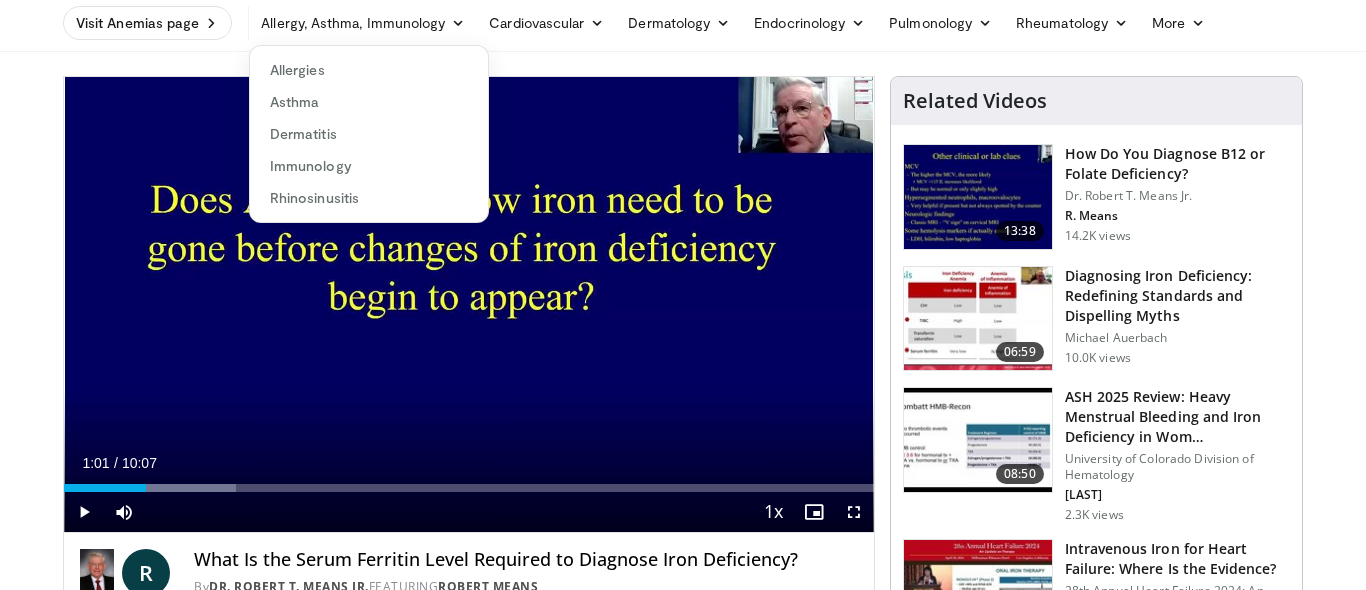 scroll, scrollTop: 78, scrollLeft: 0, axis: vertical 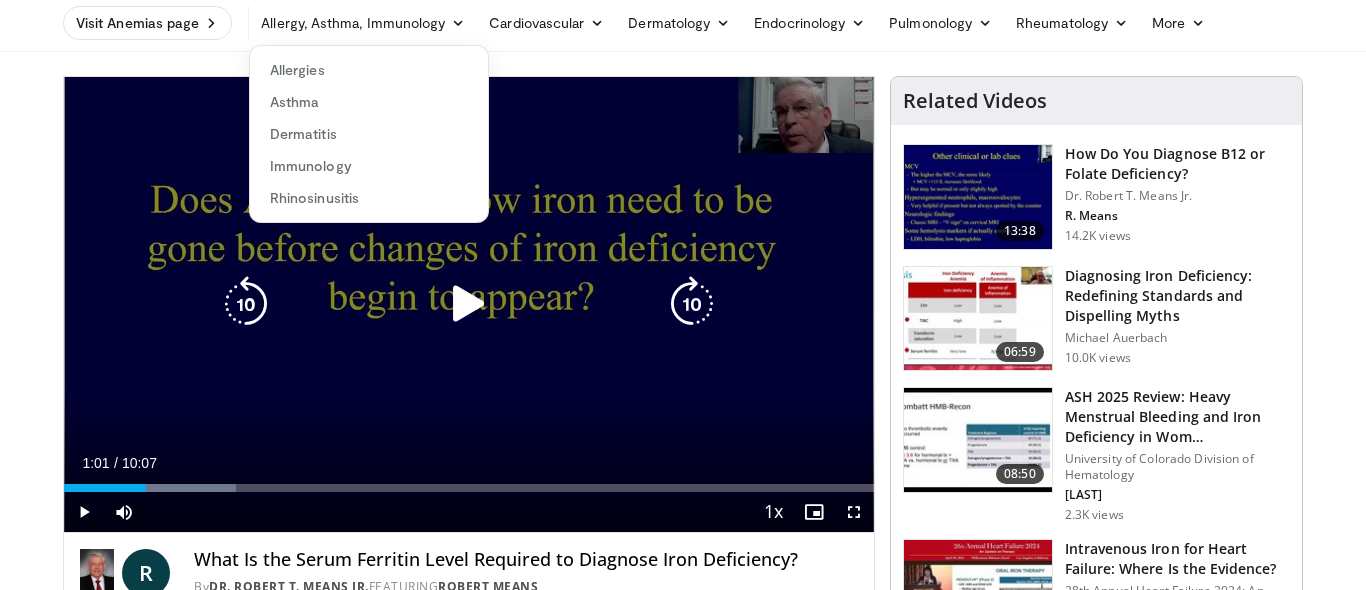 click on "10 seconds
Tap to unmute" at bounding box center (469, 304) 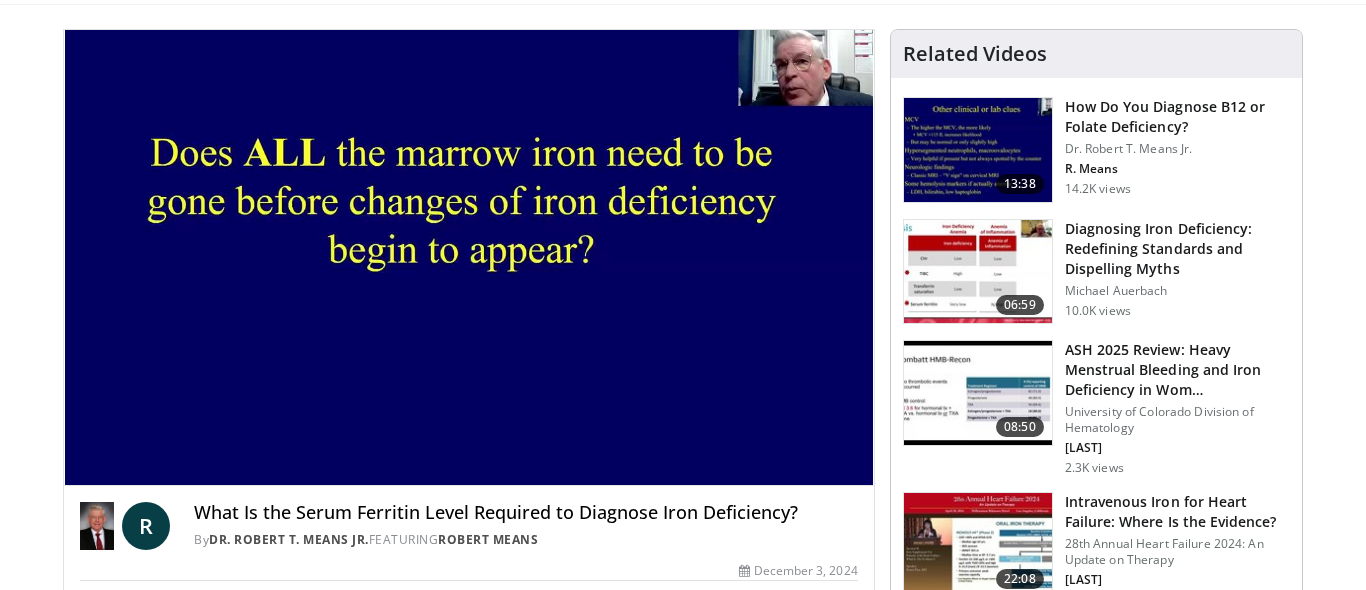 scroll, scrollTop: 129, scrollLeft: 0, axis: vertical 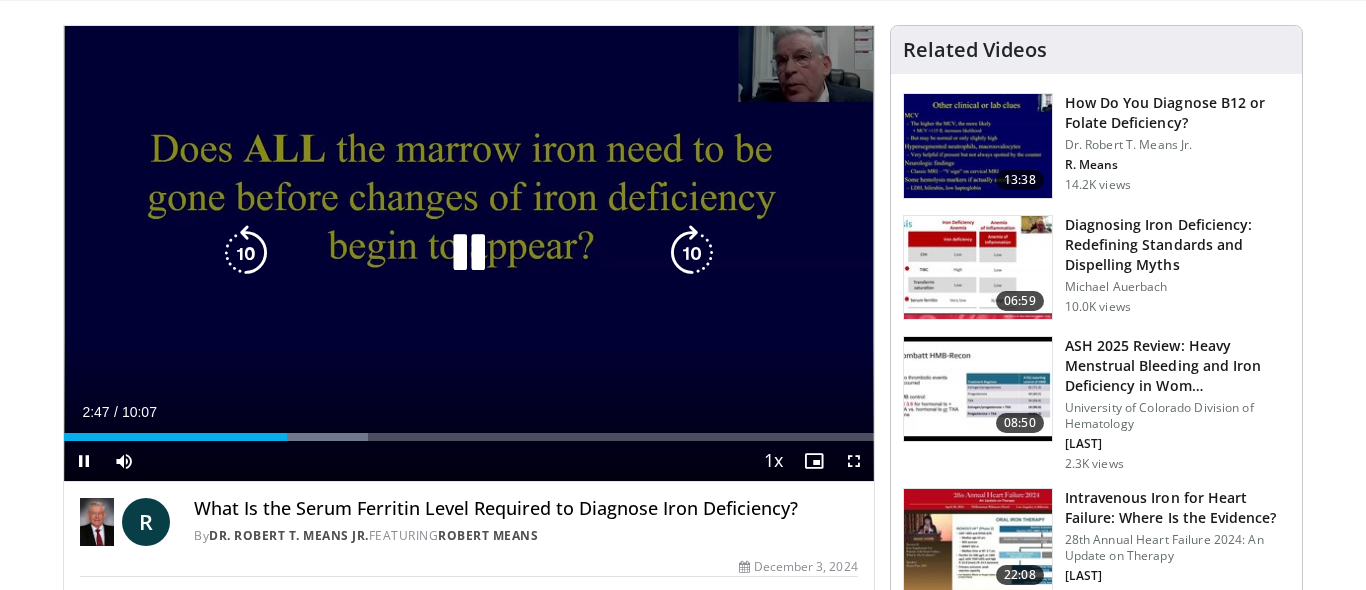 click at bounding box center [469, 253] 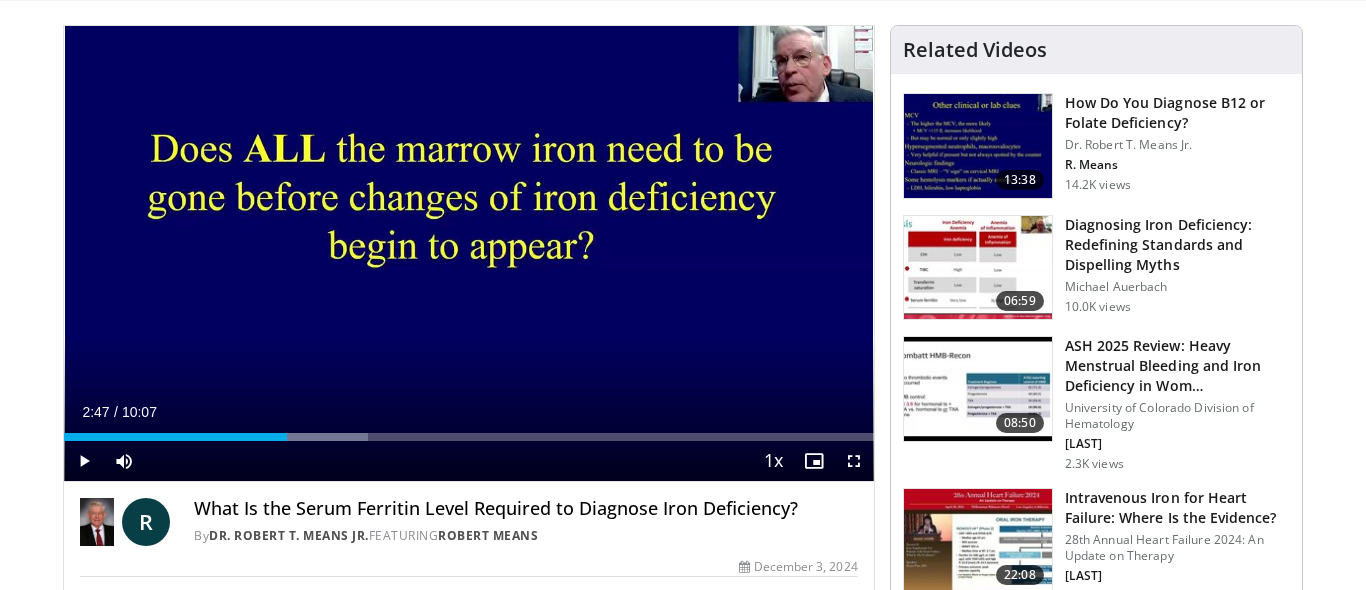 click at bounding box center (978, 268) 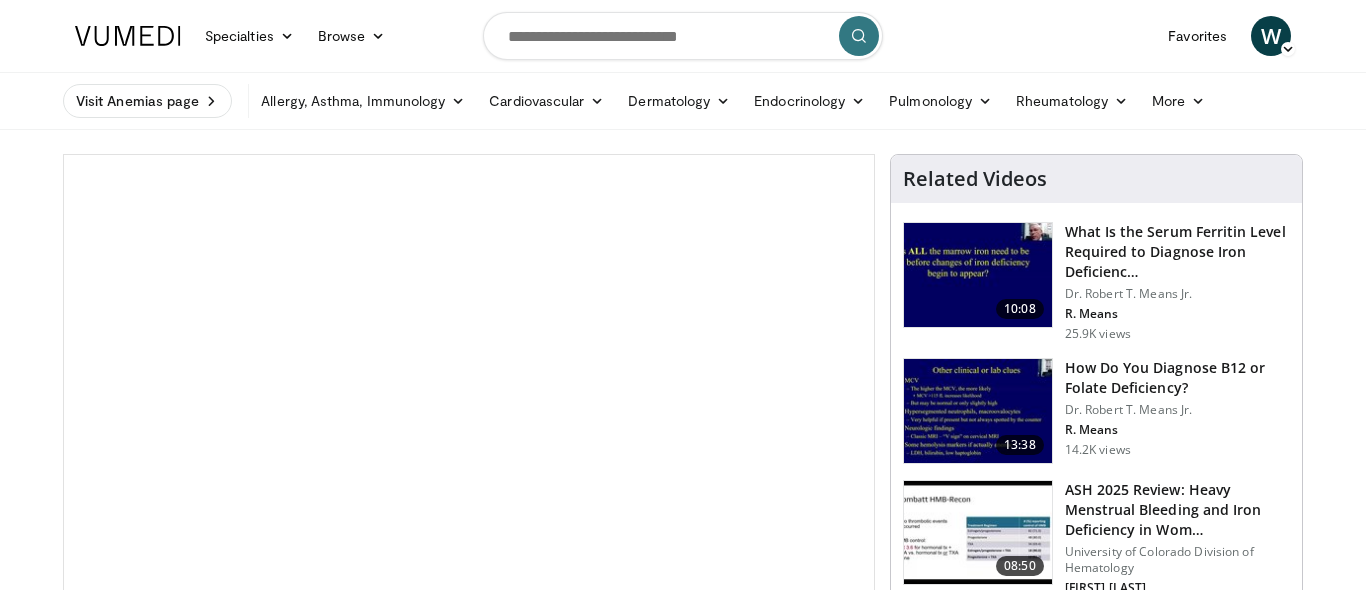 scroll, scrollTop: 32, scrollLeft: 0, axis: vertical 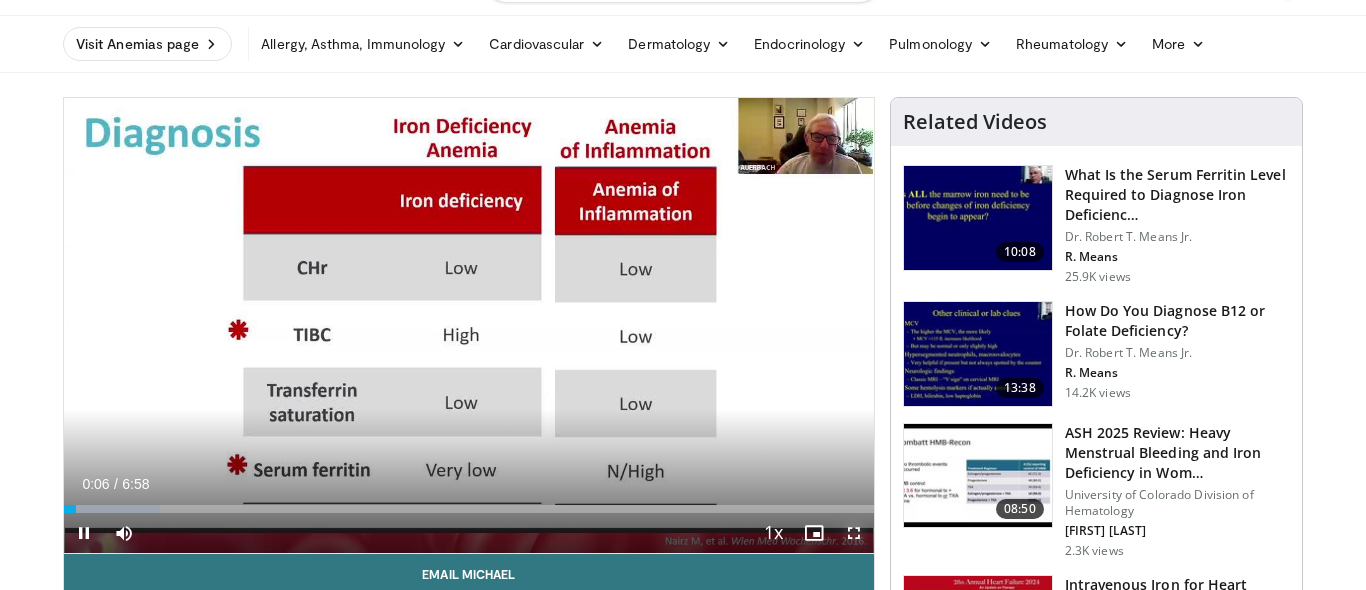 click at bounding box center (854, 533) 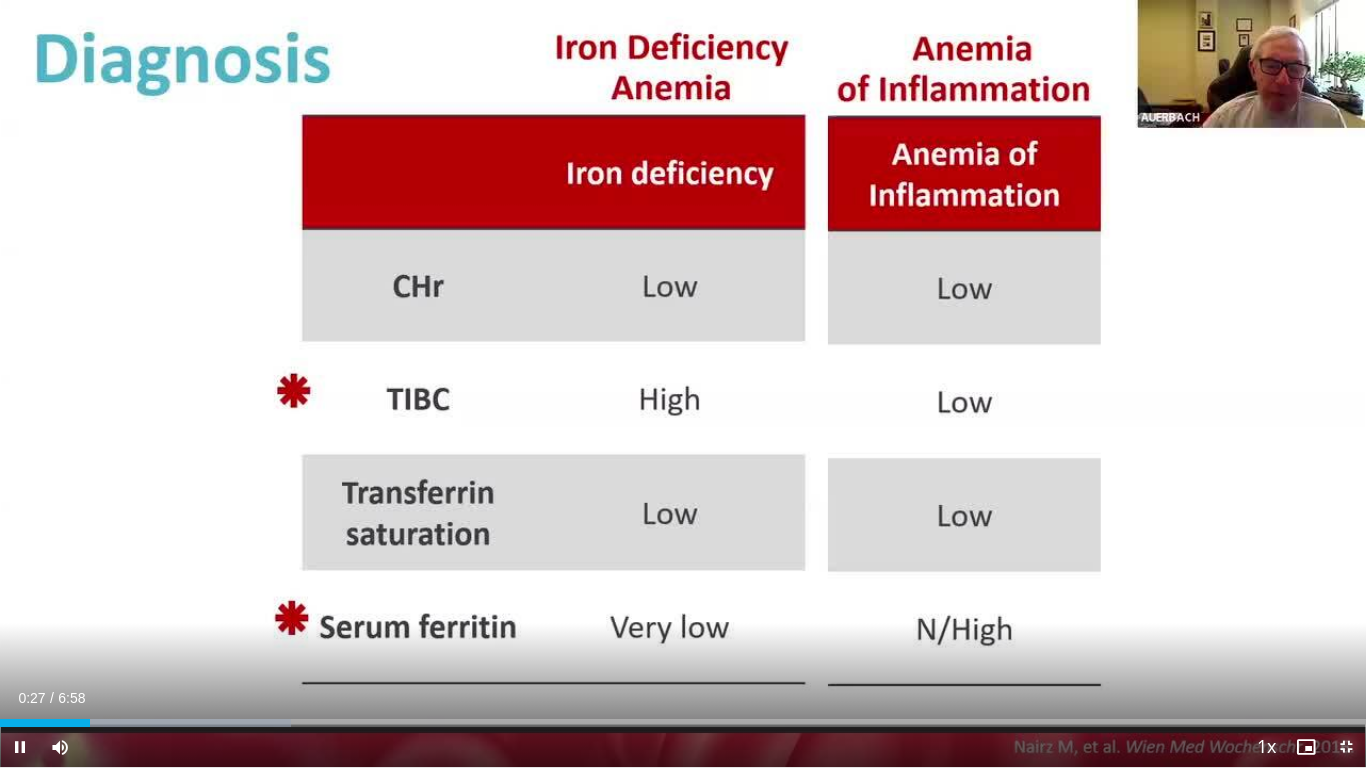click at bounding box center [1346, 747] 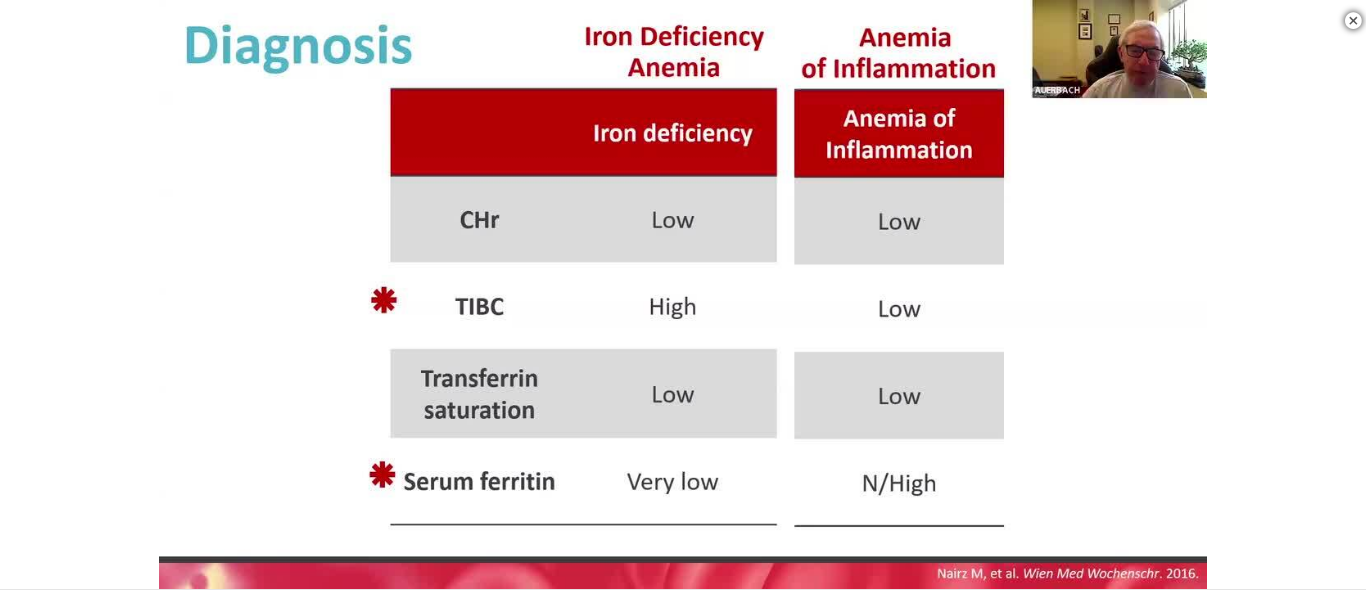 scroll, scrollTop: 2059, scrollLeft: 0, axis: vertical 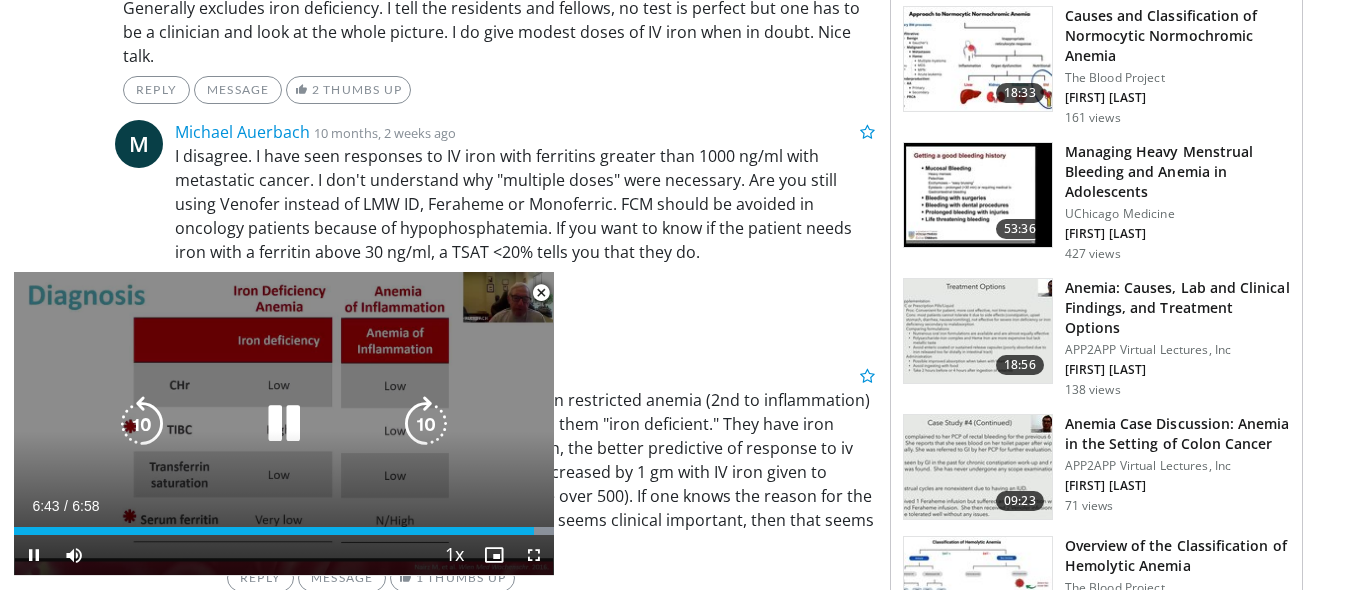 click at bounding box center [284, 424] 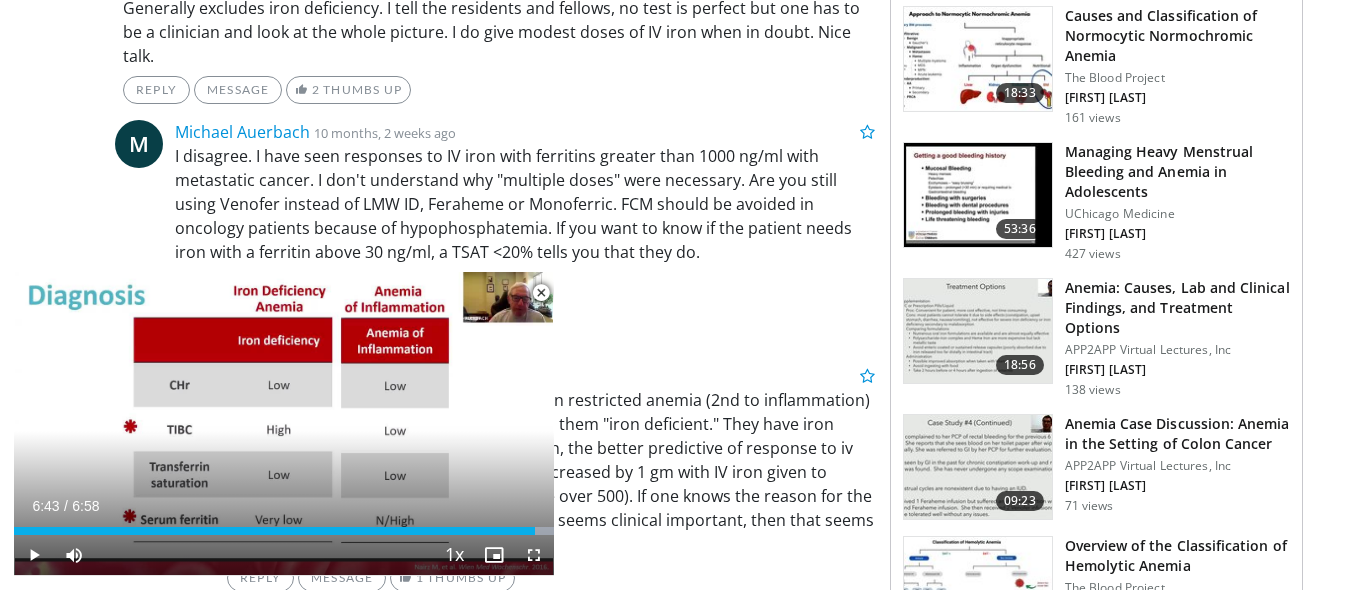 click at bounding box center [978, 331] 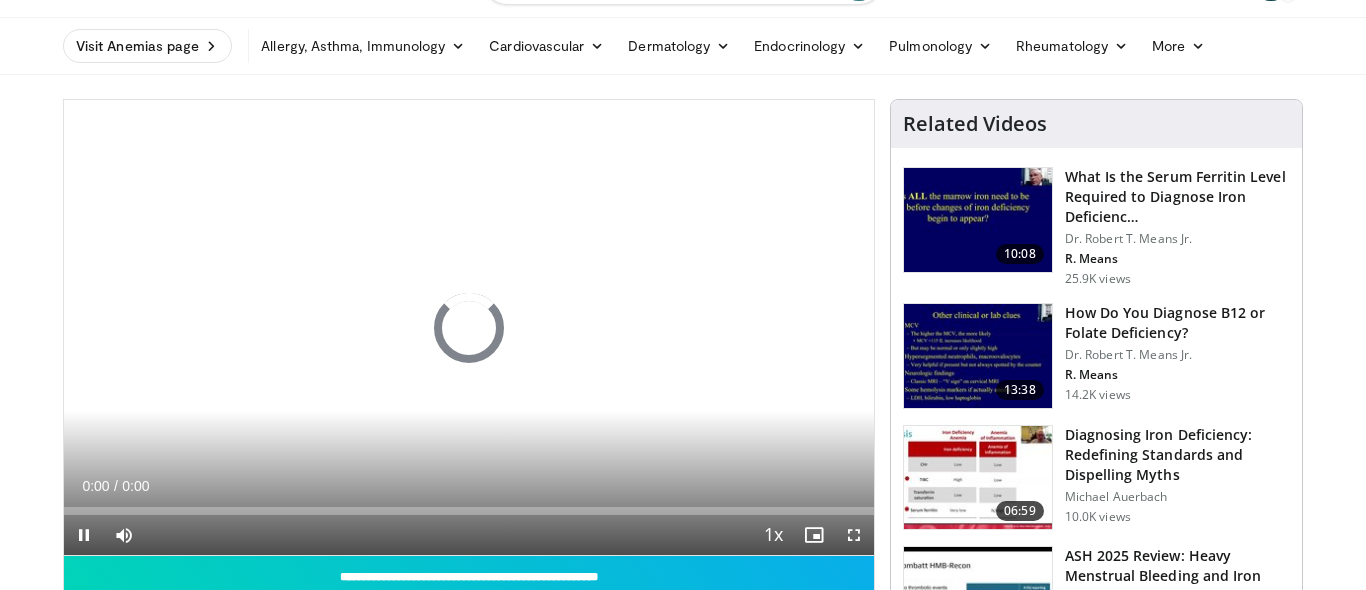 scroll, scrollTop: 130, scrollLeft: 0, axis: vertical 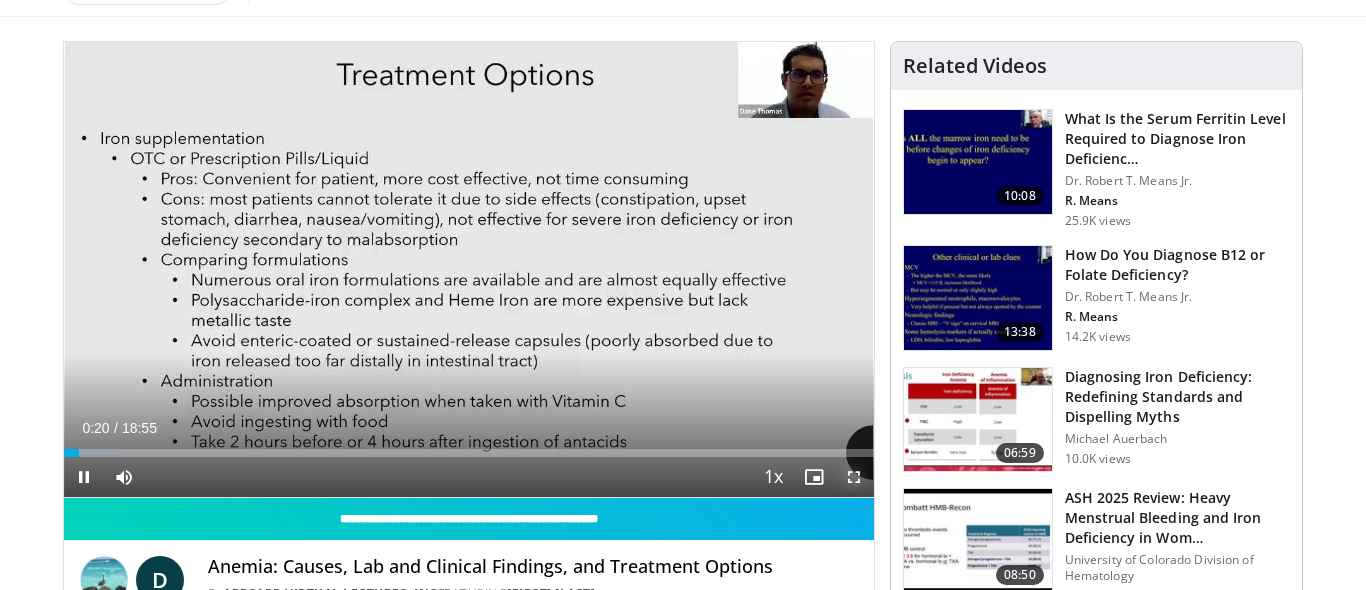 click at bounding box center [854, 477] 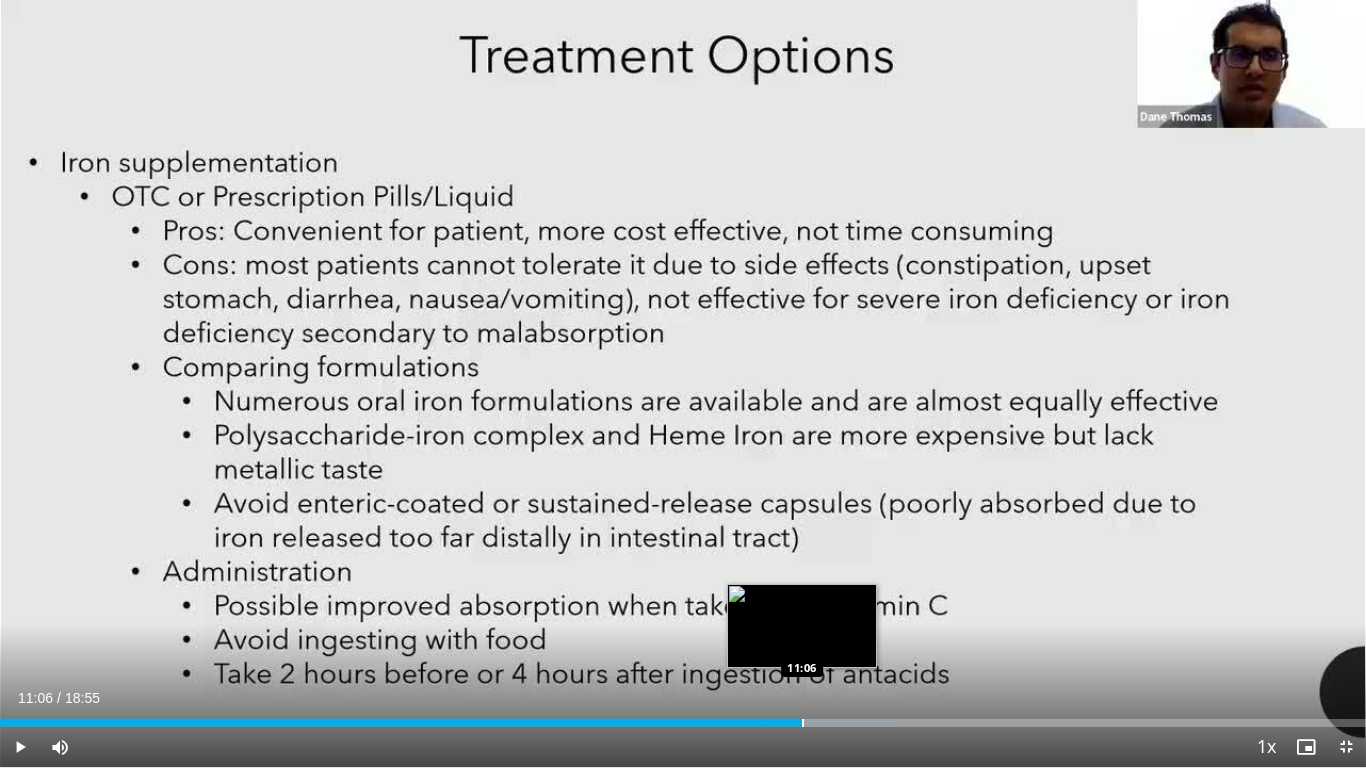 click at bounding box center (803, 723) 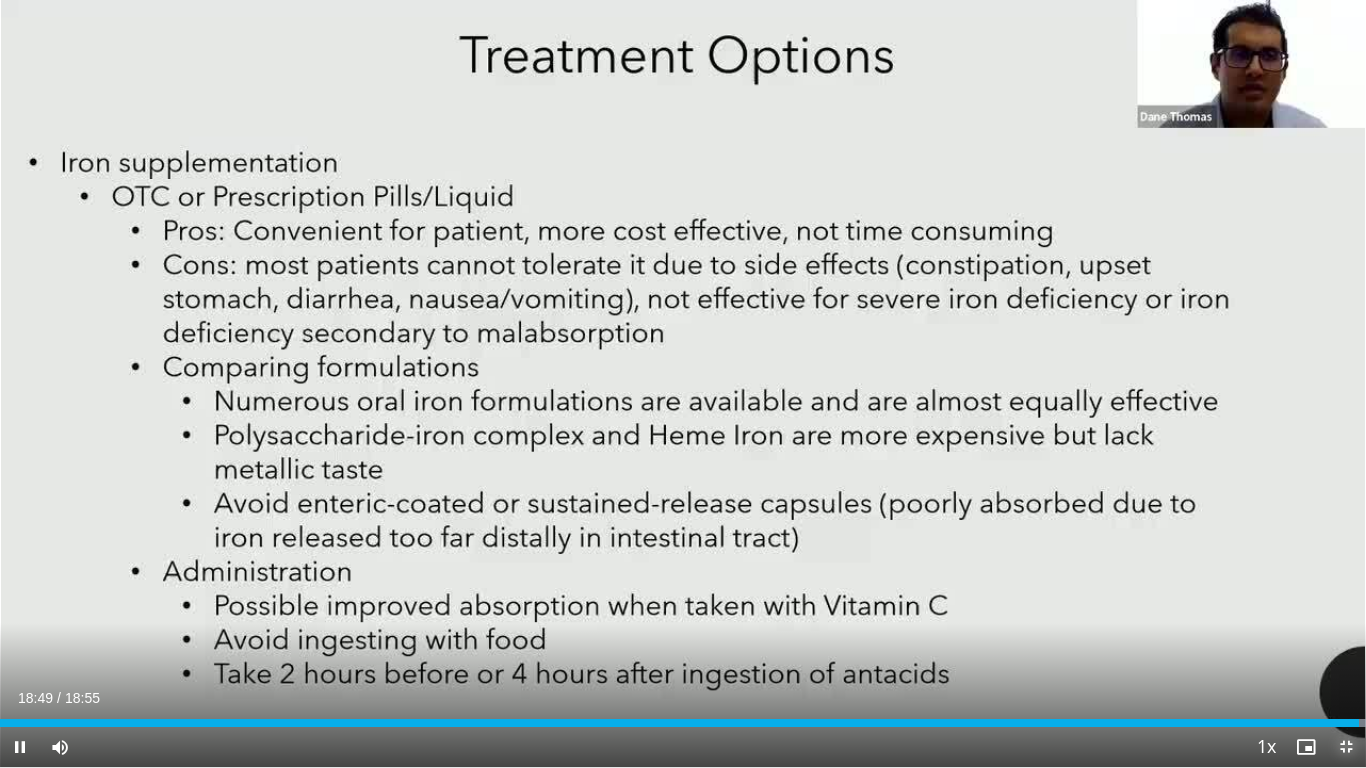click at bounding box center [1346, 747] 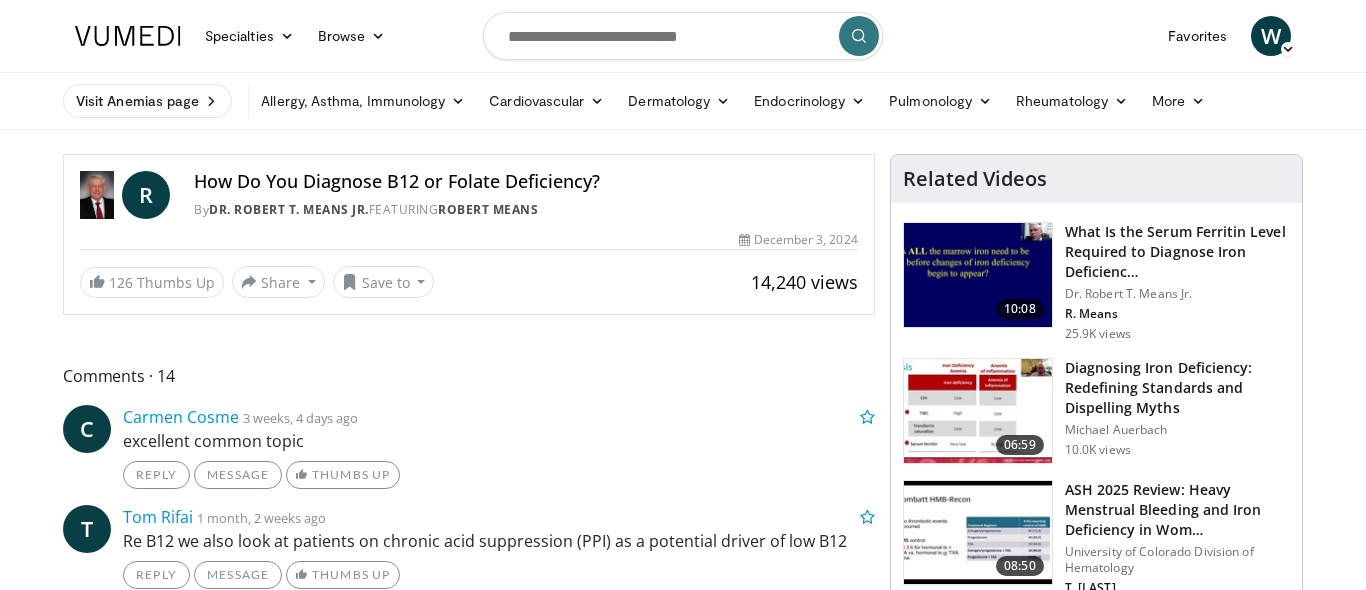 scroll, scrollTop: 0, scrollLeft: 0, axis: both 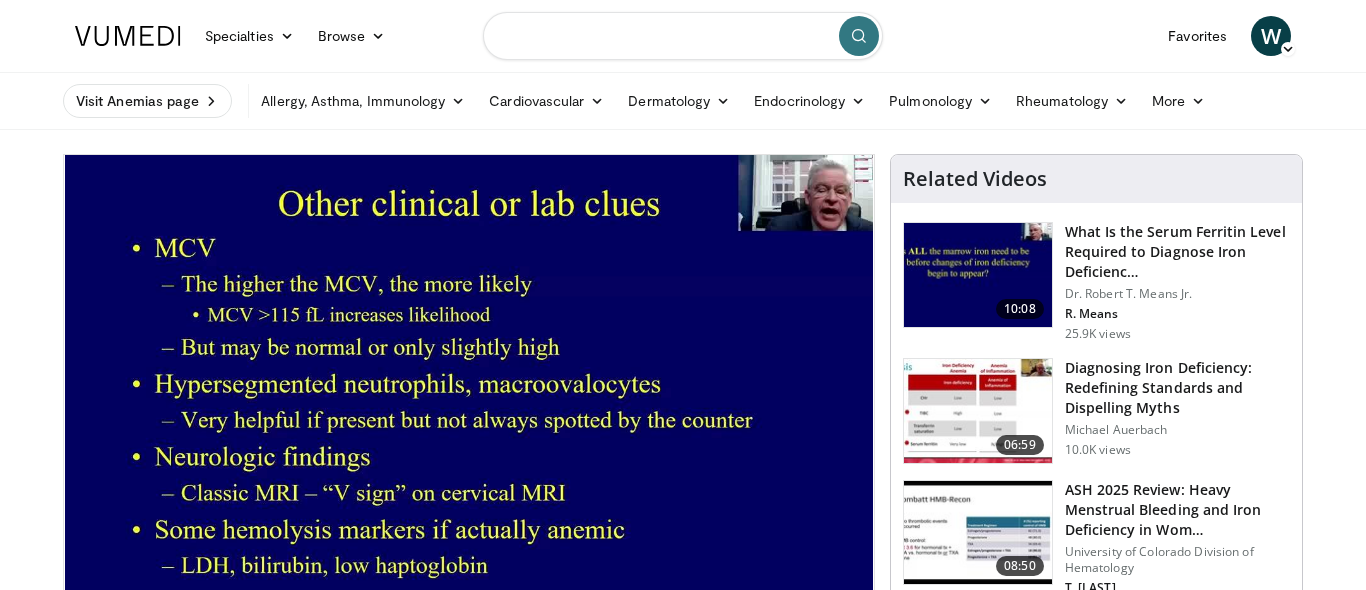 click at bounding box center [683, 36] 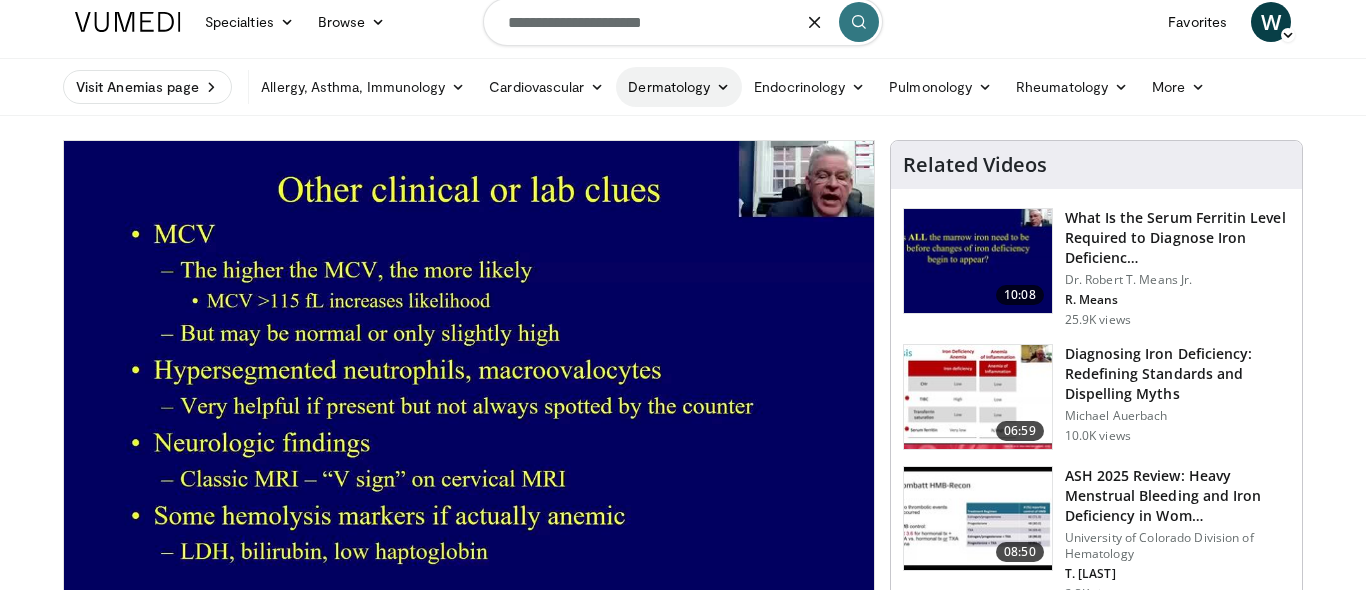 scroll, scrollTop: 0, scrollLeft: 0, axis: both 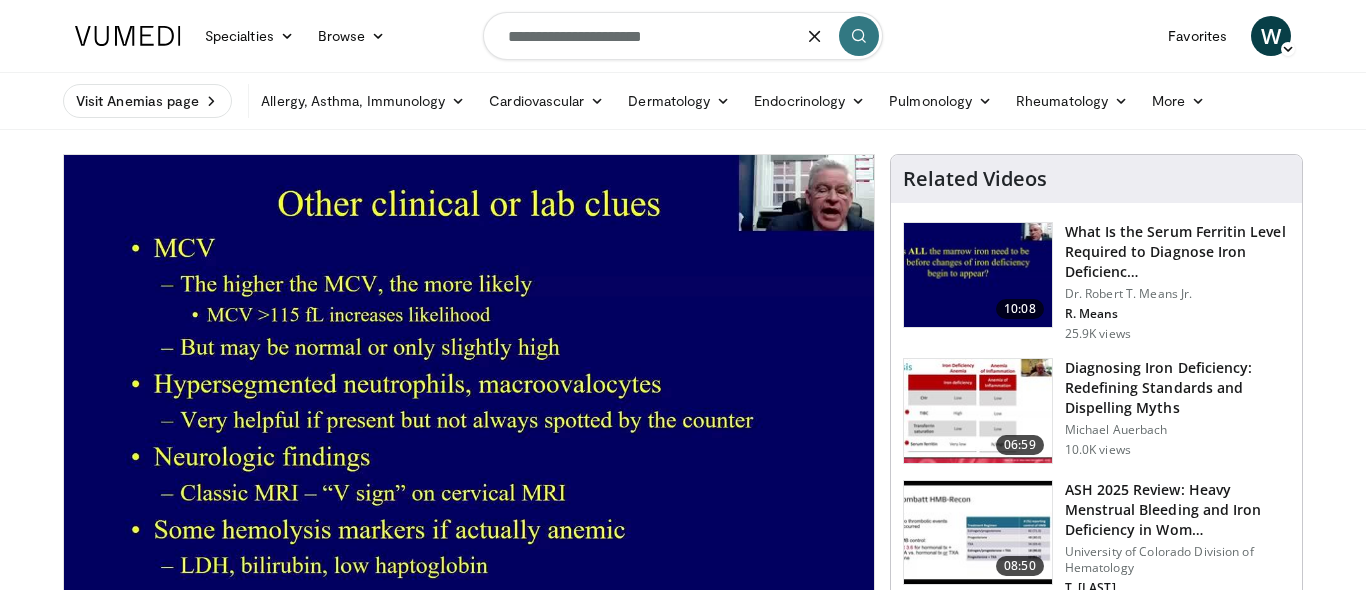 type on "**********" 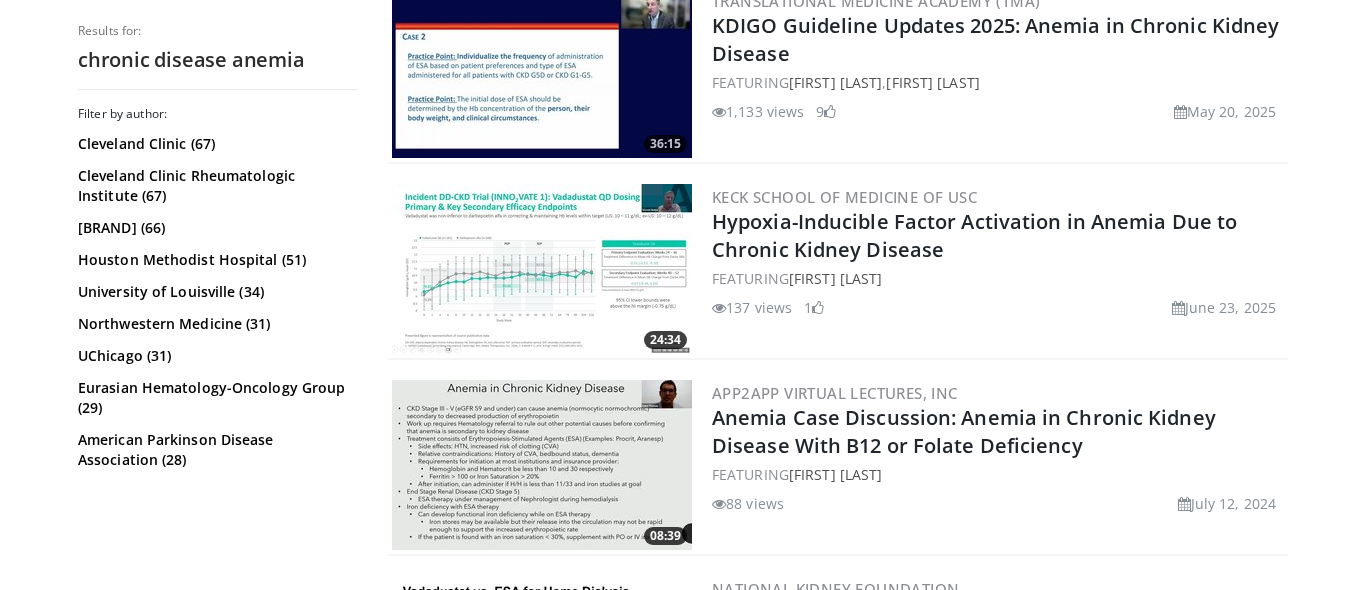 scroll, scrollTop: 796, scrollLeft: 0, axis: vertical 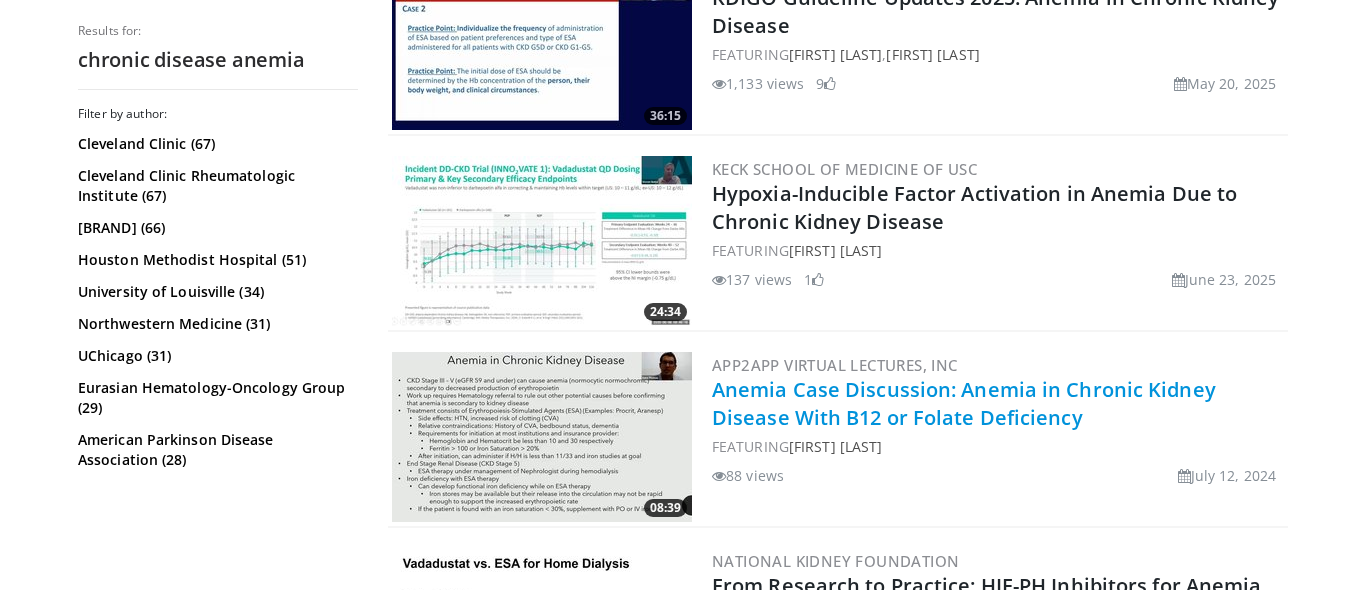 click on "Anemia Case Discussion: Anemia in Chronic Kidney Disease With B12 or Folate Deficiency" at bounding box center [964, 403] 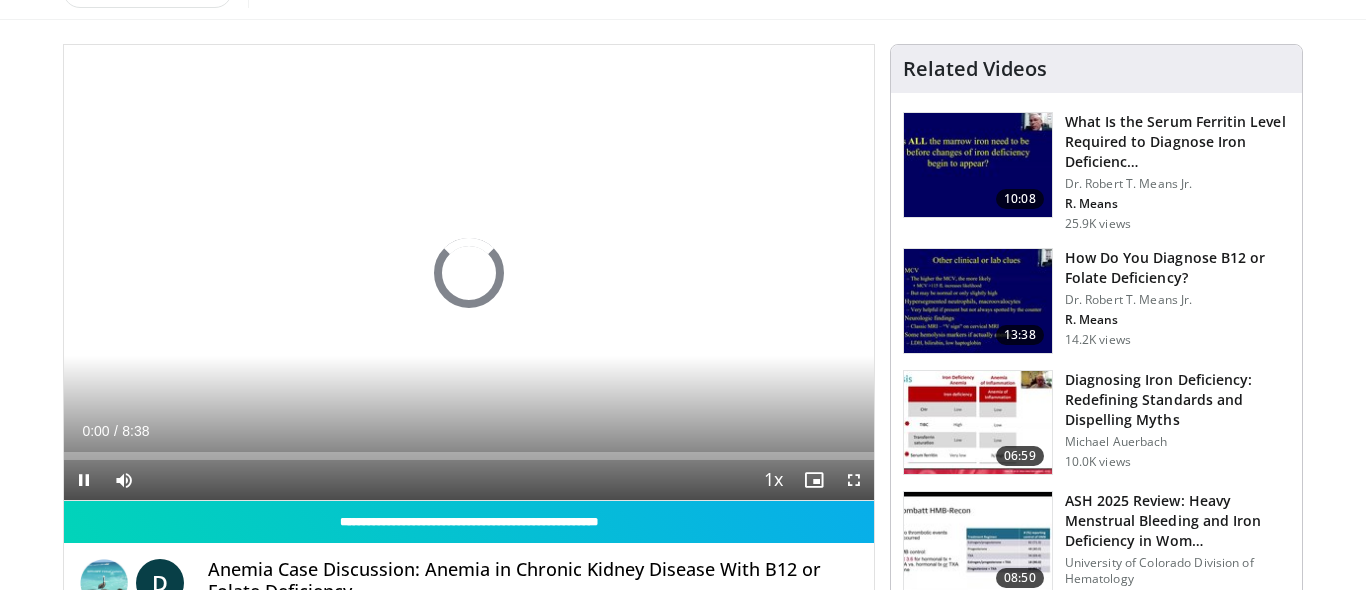scroll, scrollTop: 115, scrollLeft: 0, axis: vertical 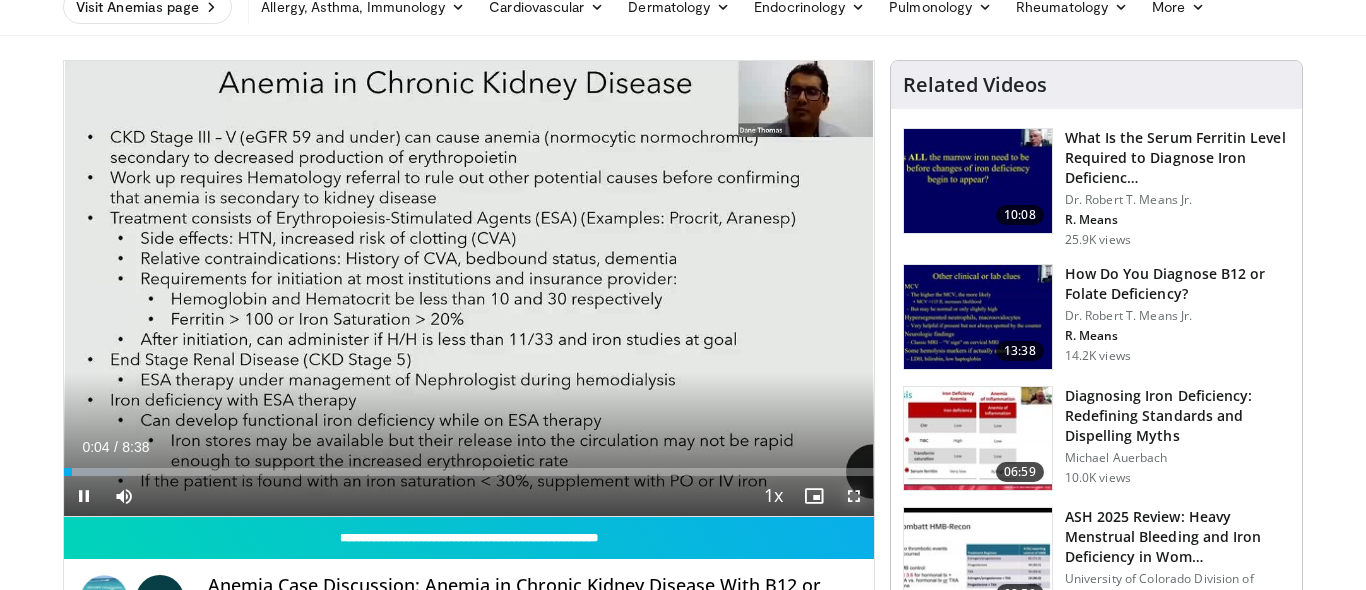click at bounding box center (854, 496) 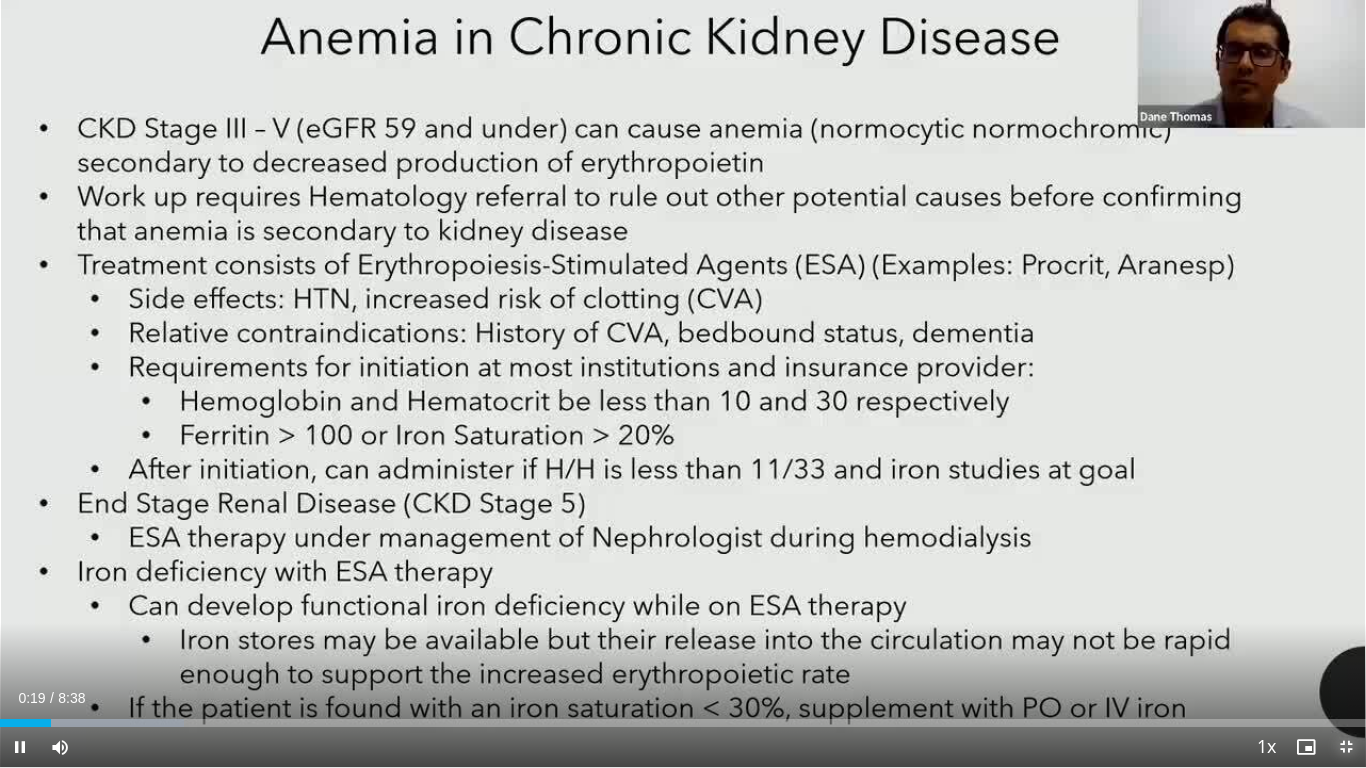 click at bounding box center (1346, 747) 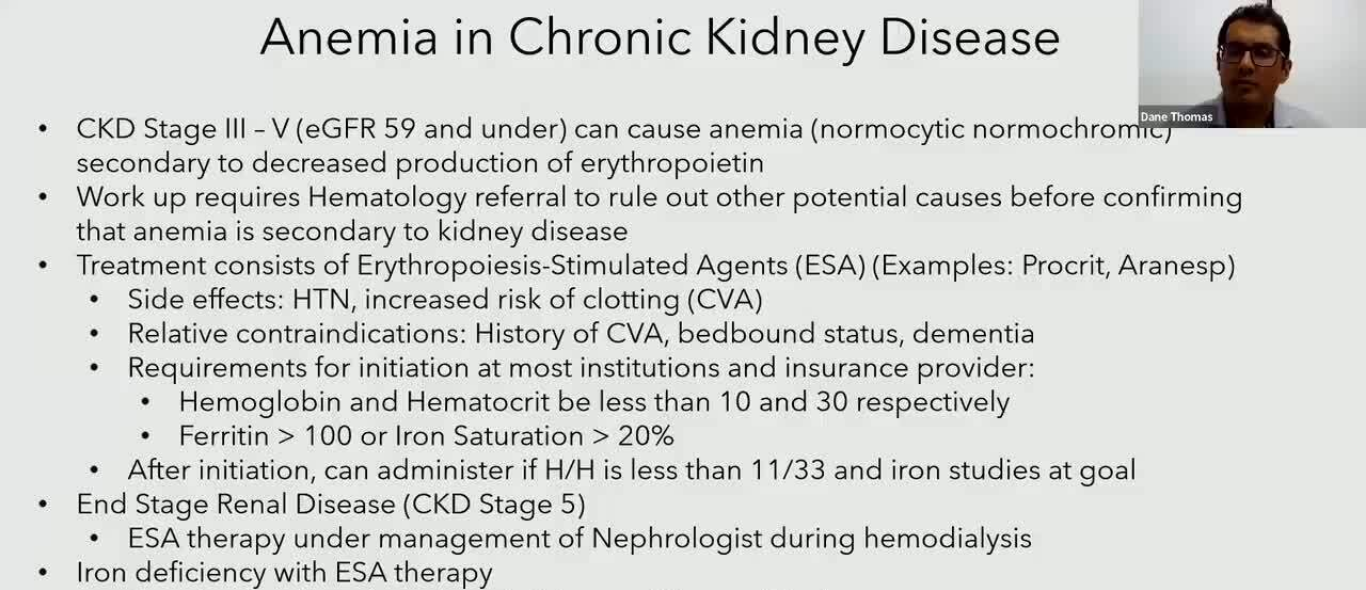 scroll, scrollTop: 127, scrollLeft: 0, axis: vertical 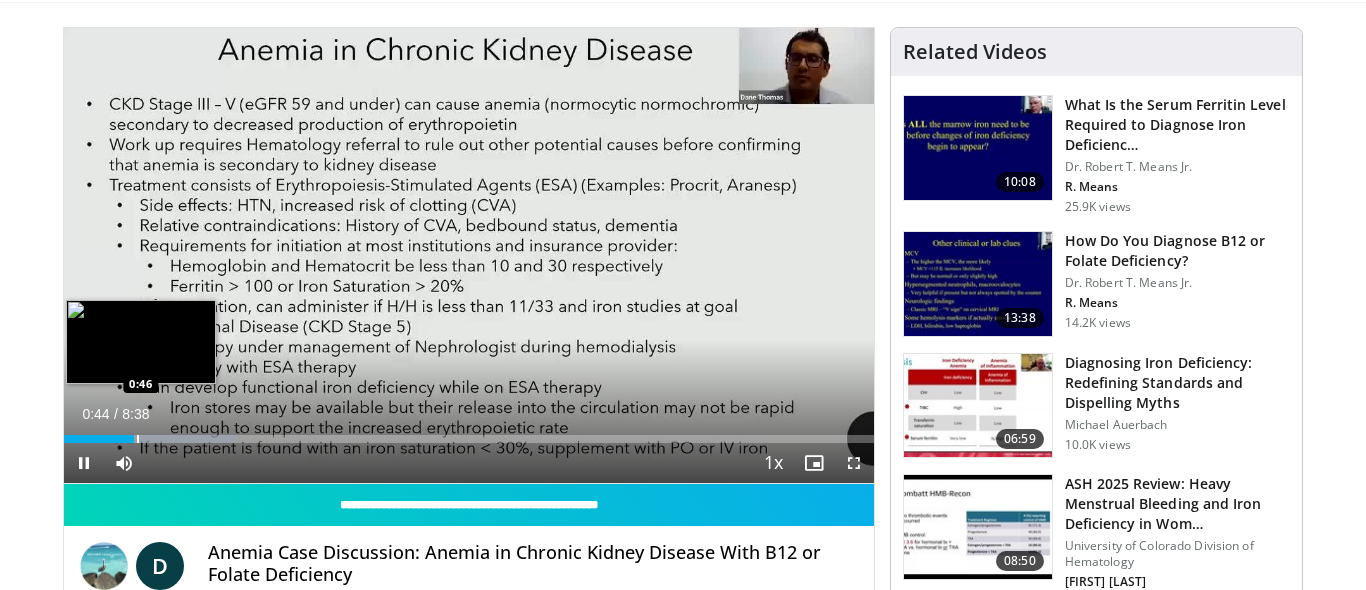 click at bounding box center [138, 439] 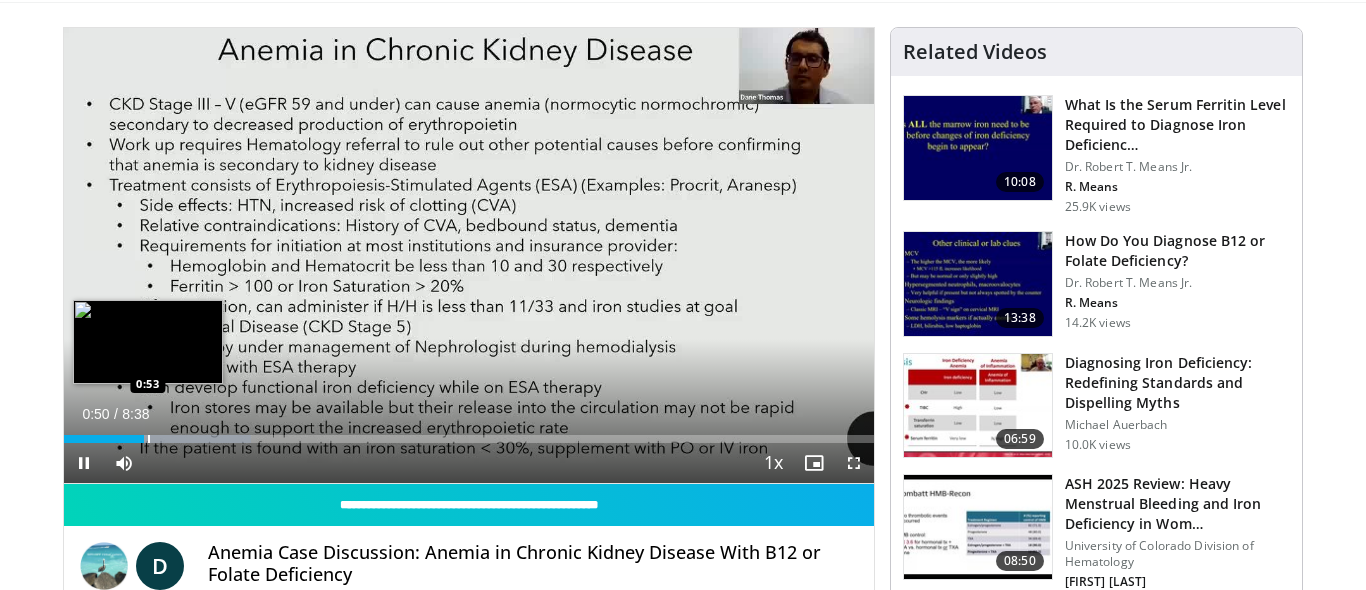 click at bounding box center (149, 439) 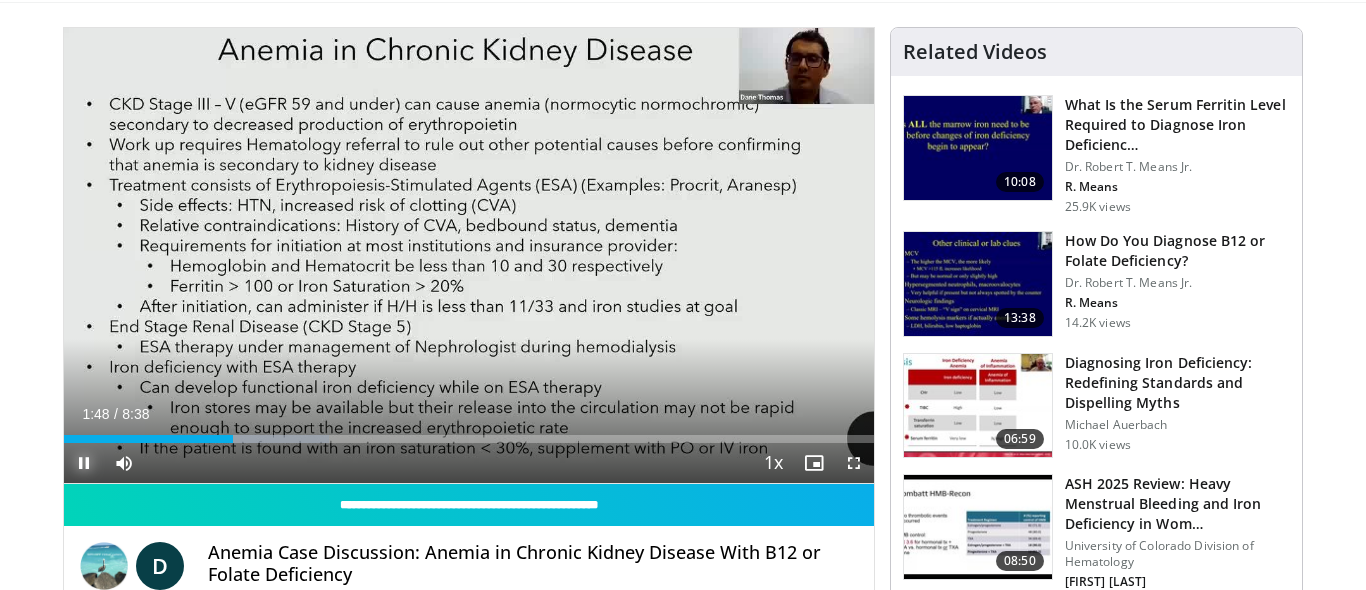 click at bounding box center (84, 463) 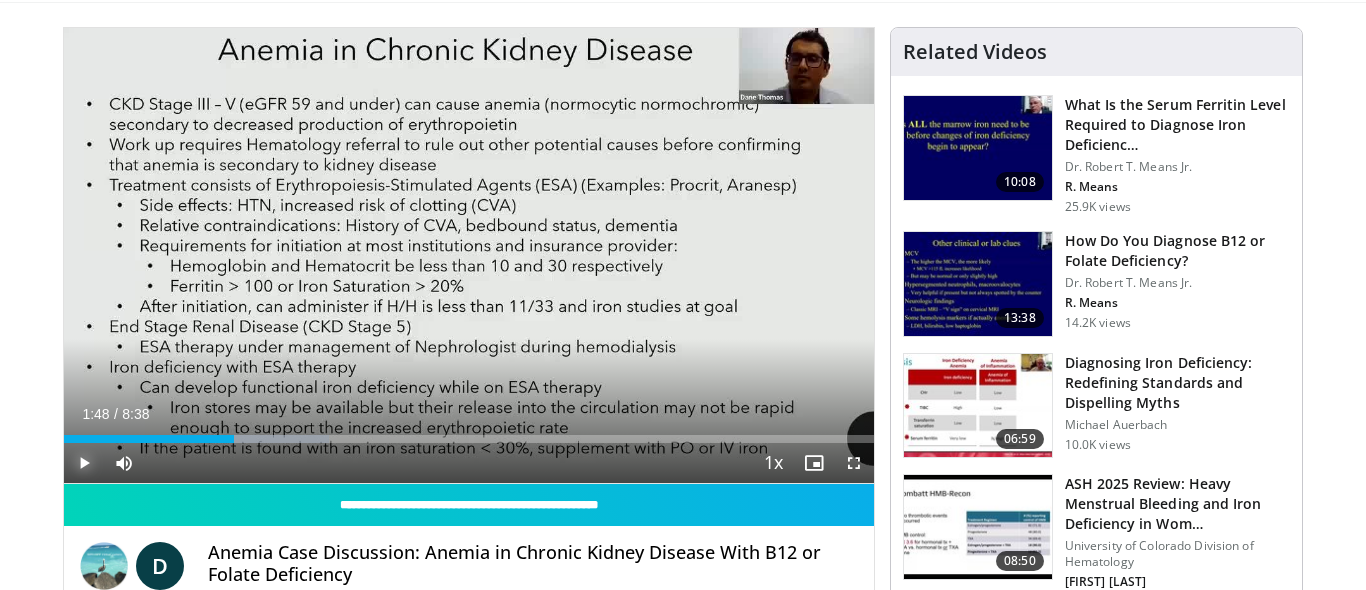 click at bounding box center [84, 463] 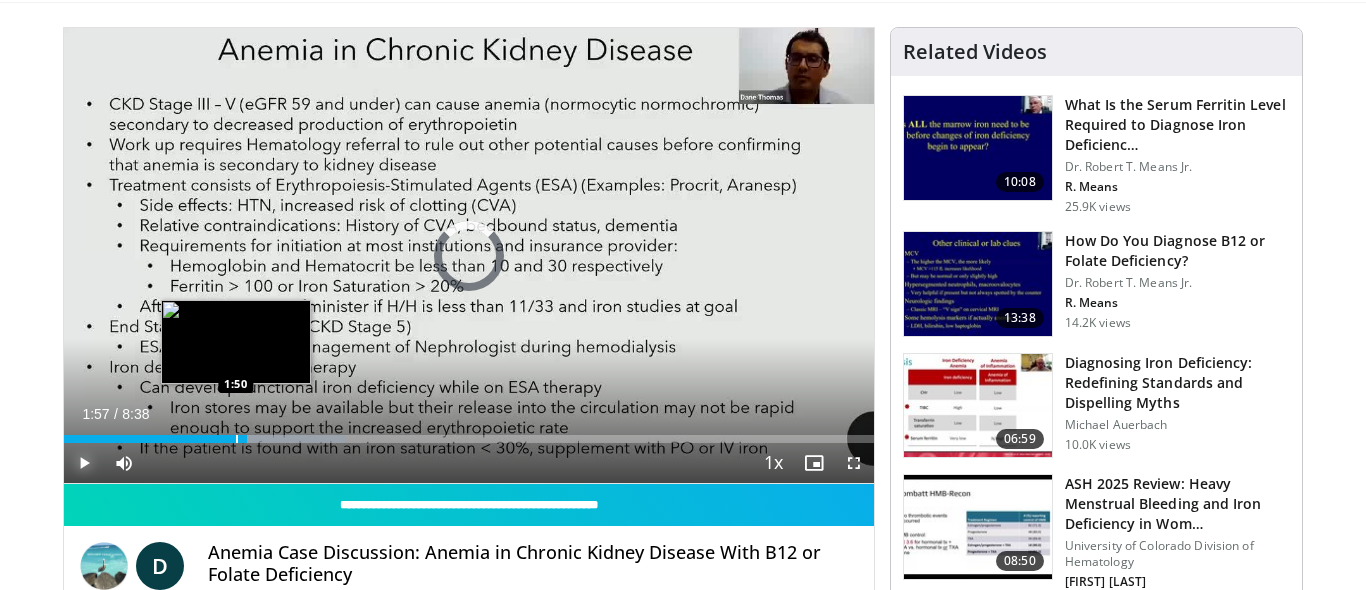 click at bounding box center (237, 439) 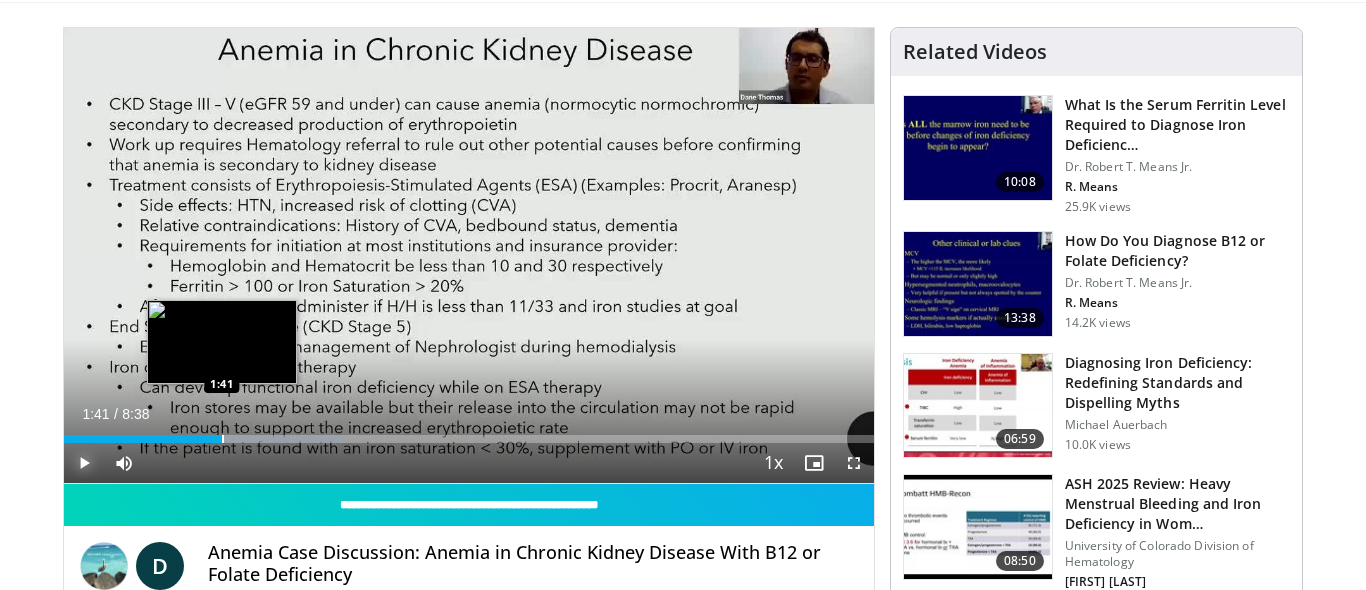 click at bounding box center (223, 439) 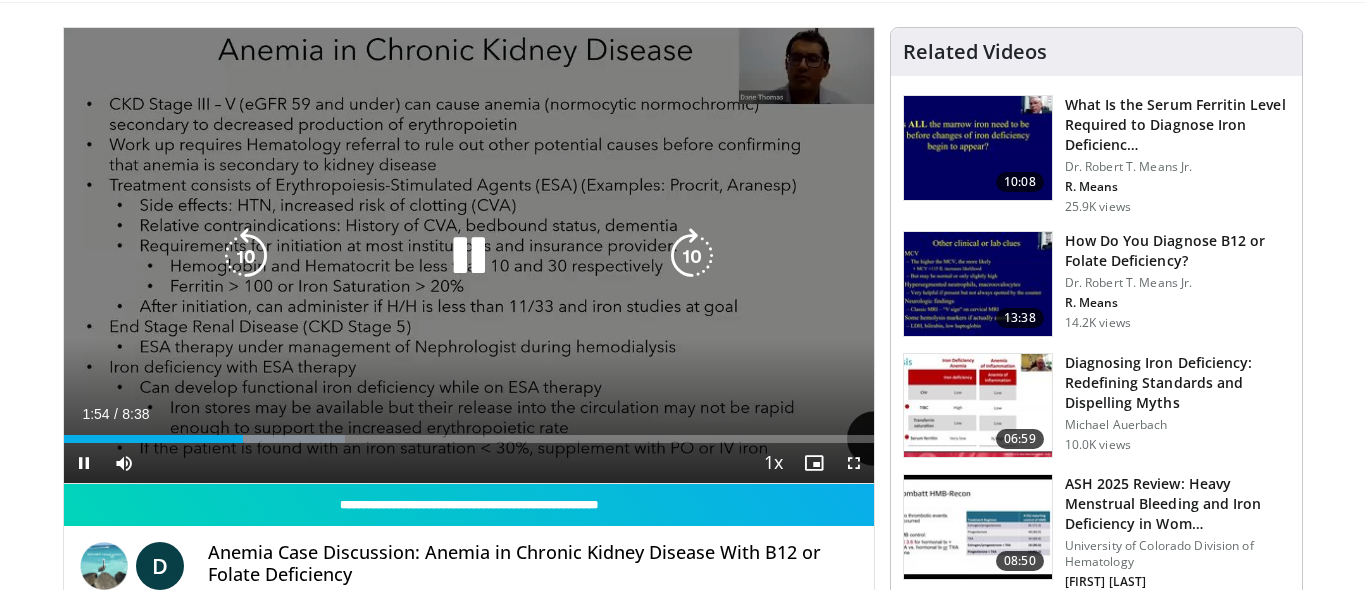 click at bounding box center (469, 256) 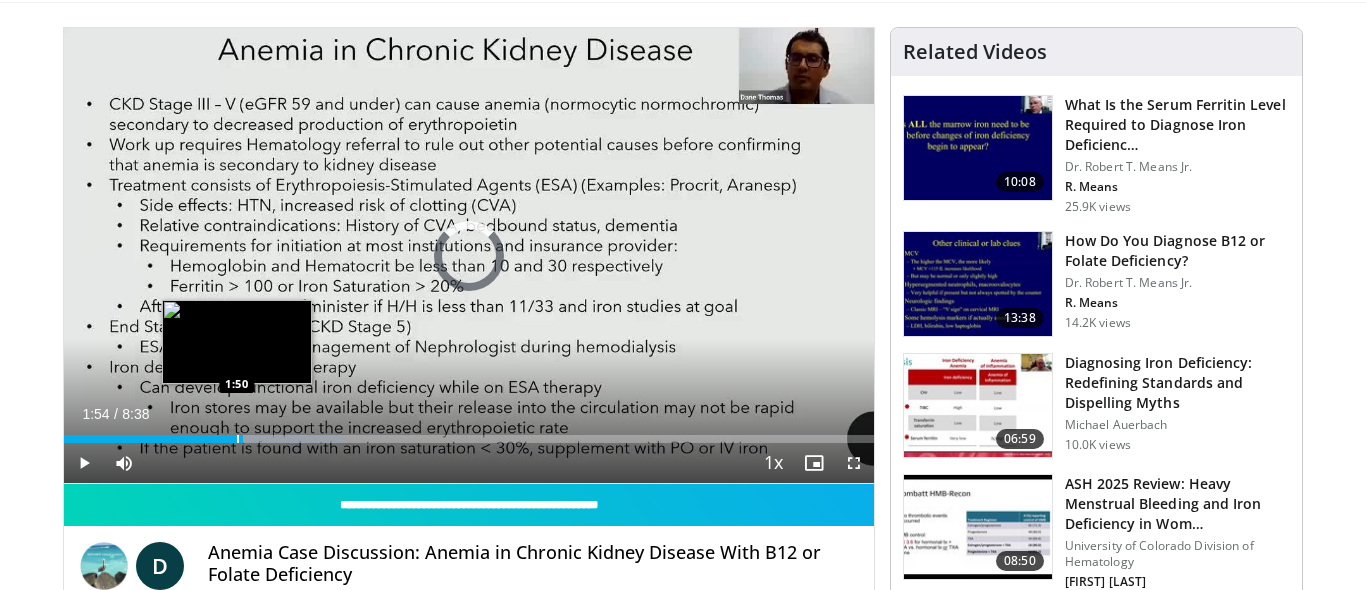 click at bounding box center [238, 439] 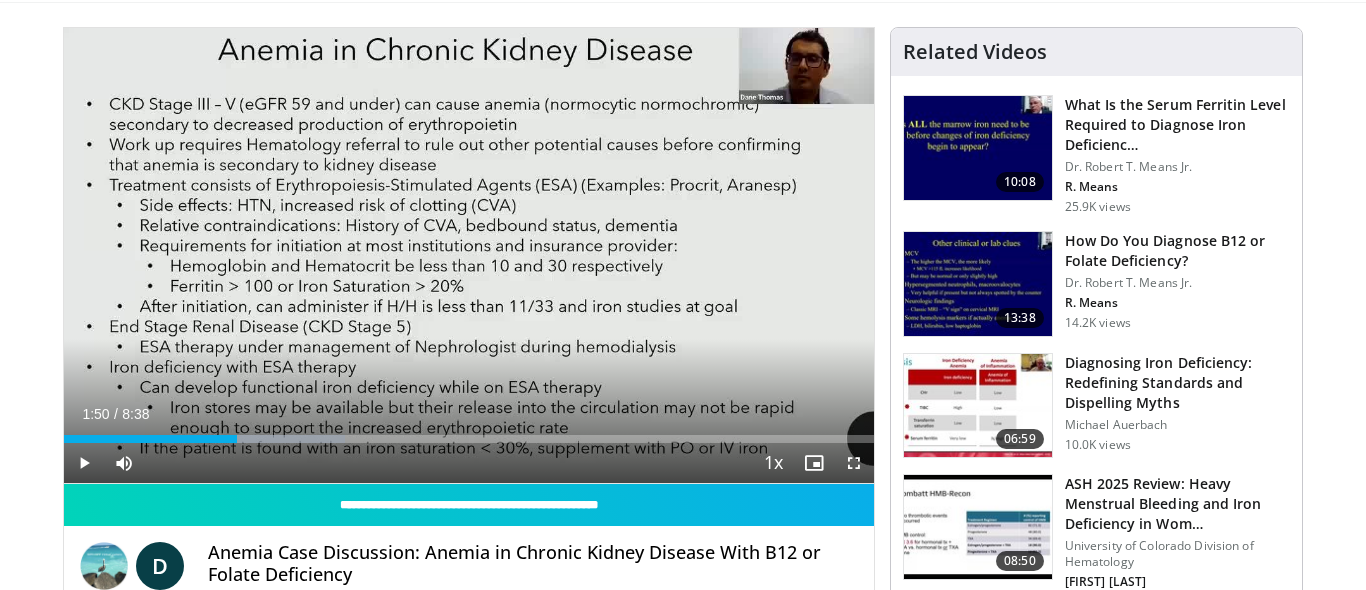 click on "10 seconds
Tap to unmute" at bounding box center (469, 255) 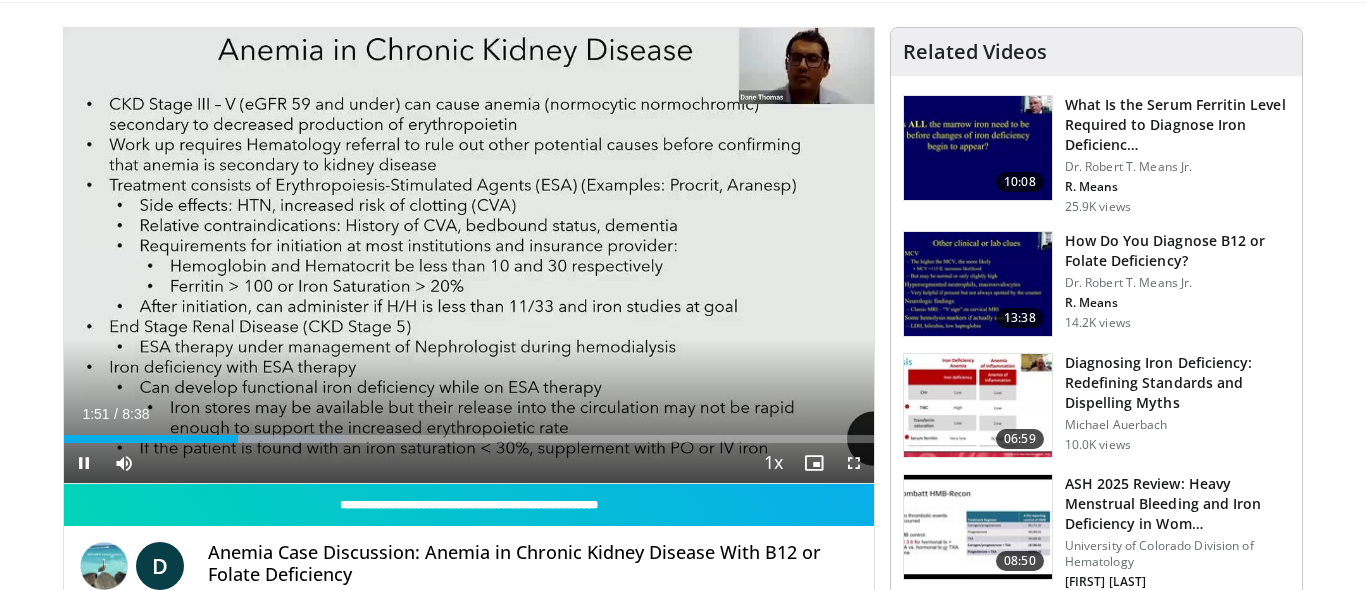 click on "10 seconds
Tap to unmute" at bounding box center (469, 255) 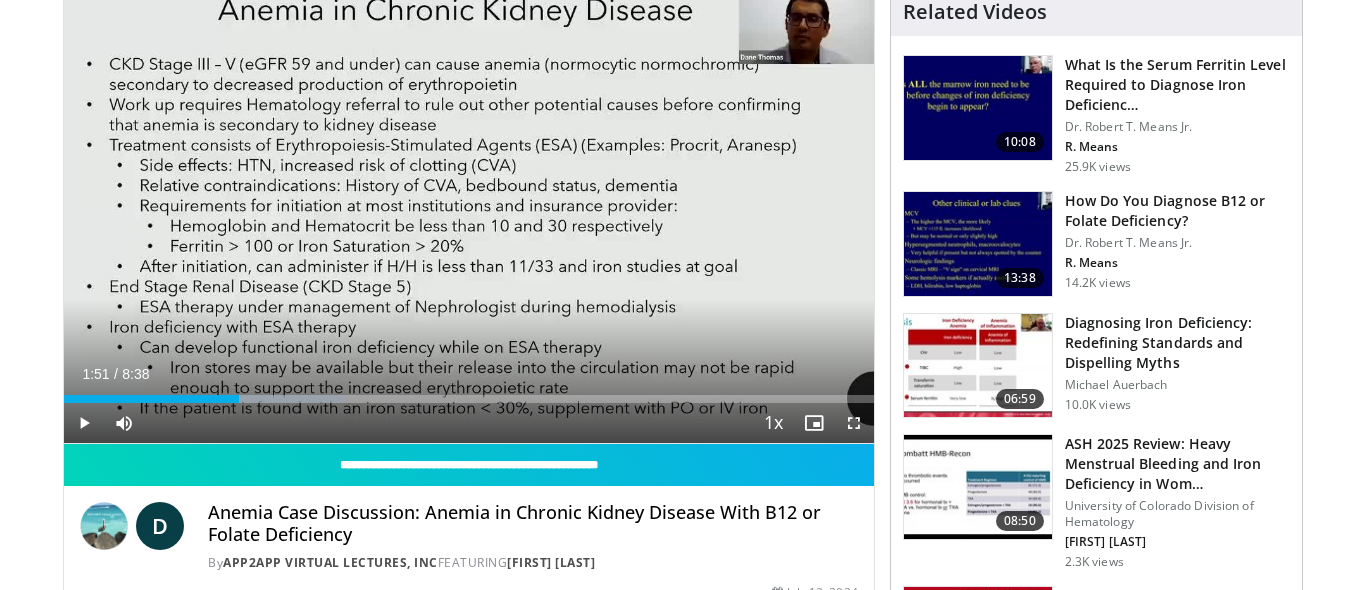 scroll, scrollTop: 169, scrollLeft: 0, axis: vertical 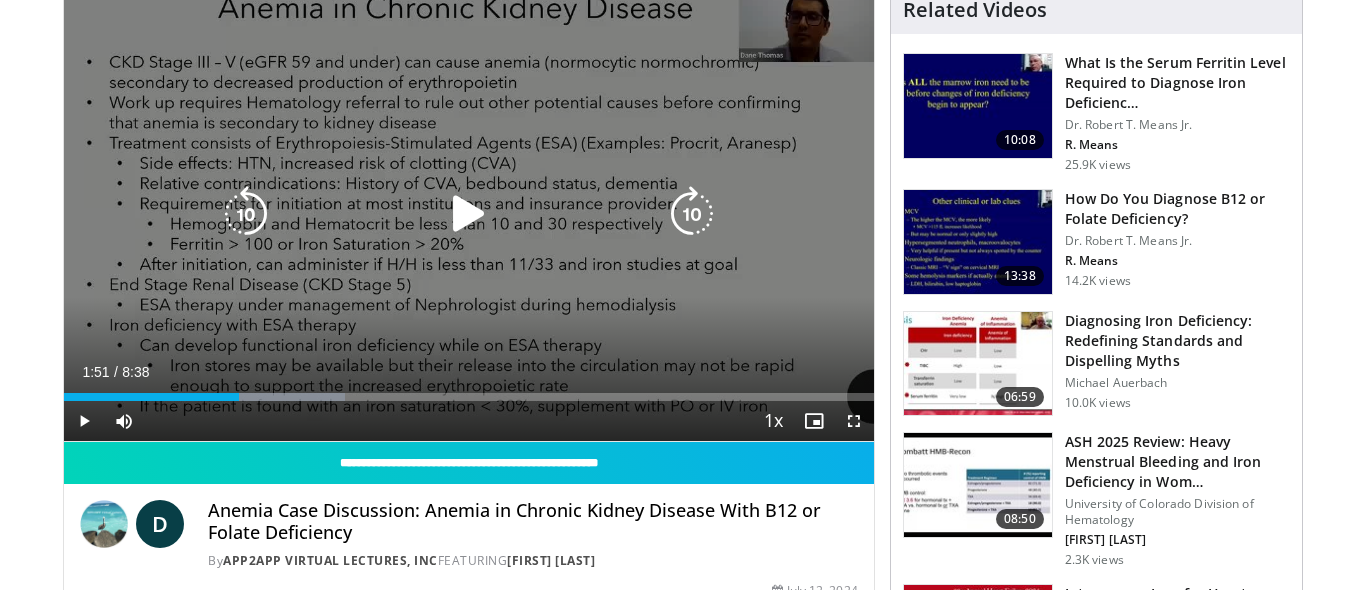 click at bounding box center [469, 214] 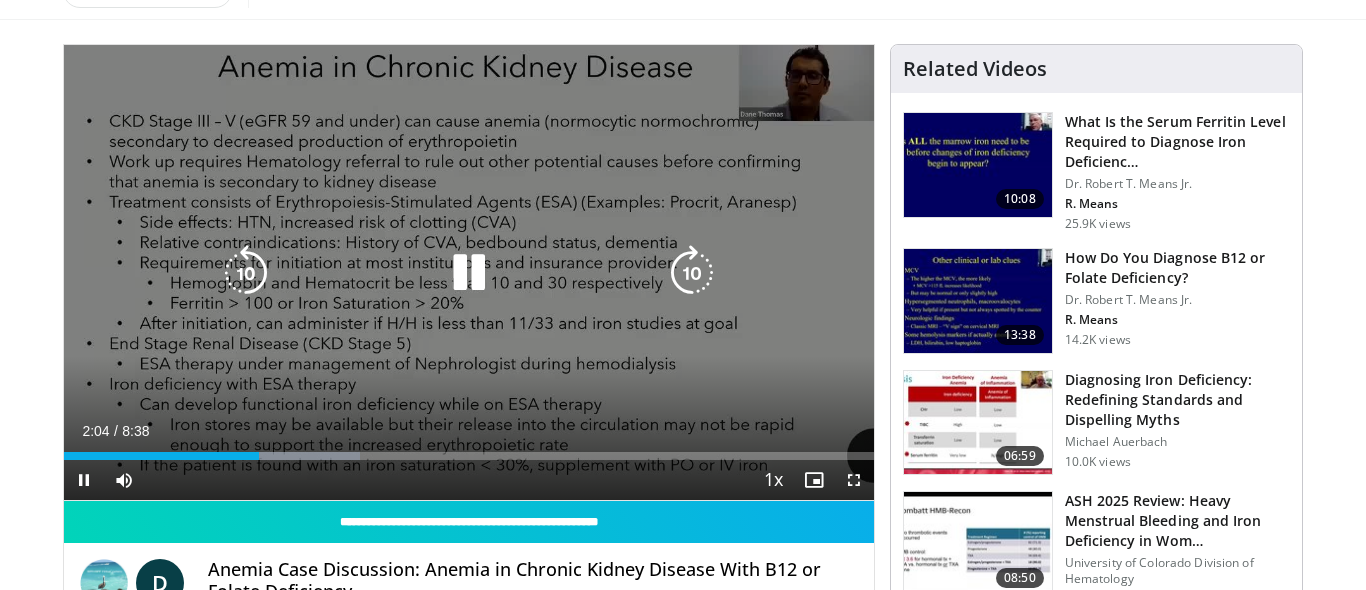 scroll, scrollTop: 107, scrollLeft: 0, axis: vertical 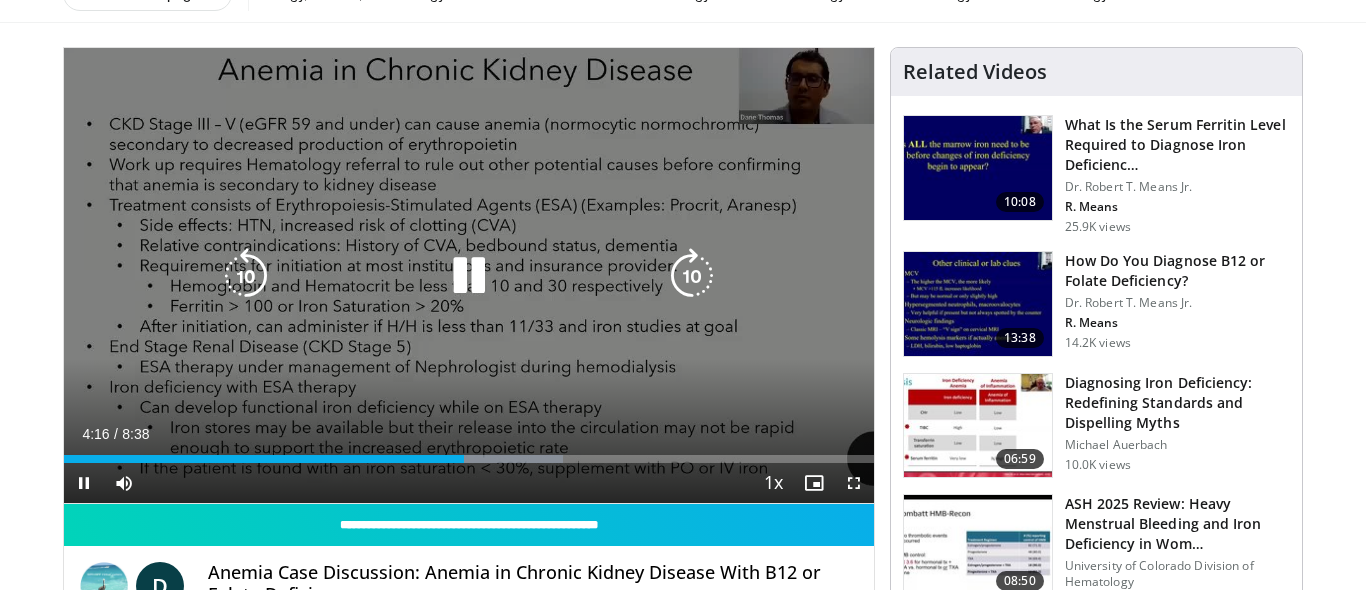 click at bounding box center (469, 276) 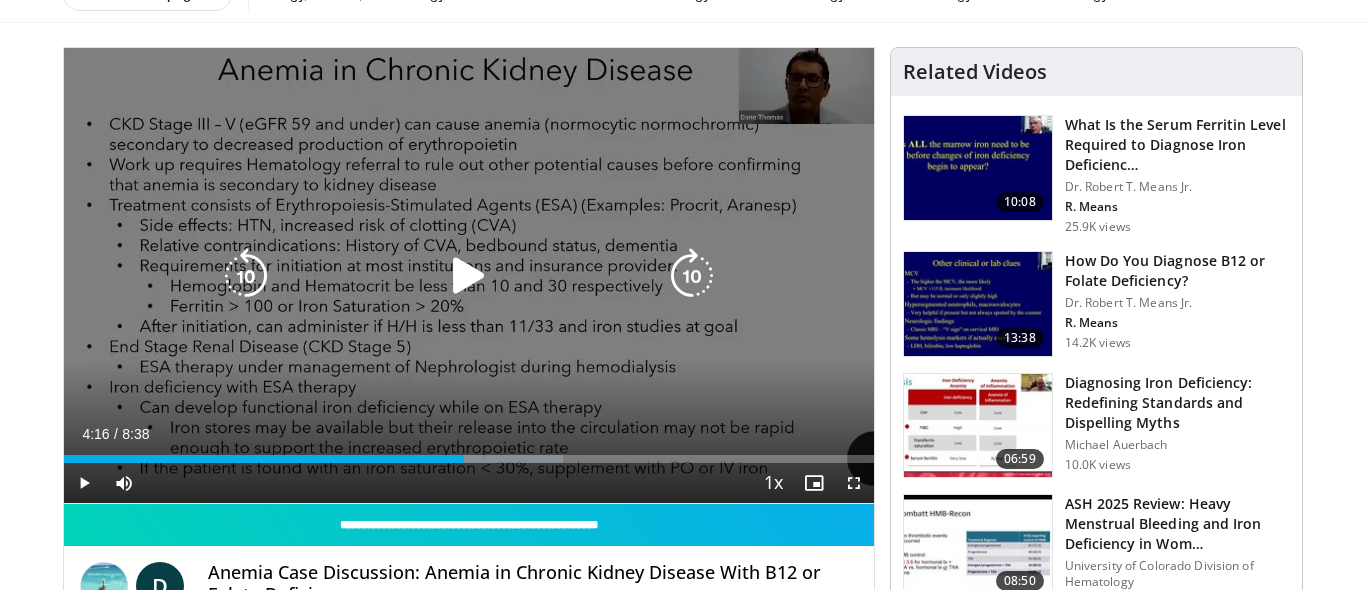 click at bounding box center [469, 276] 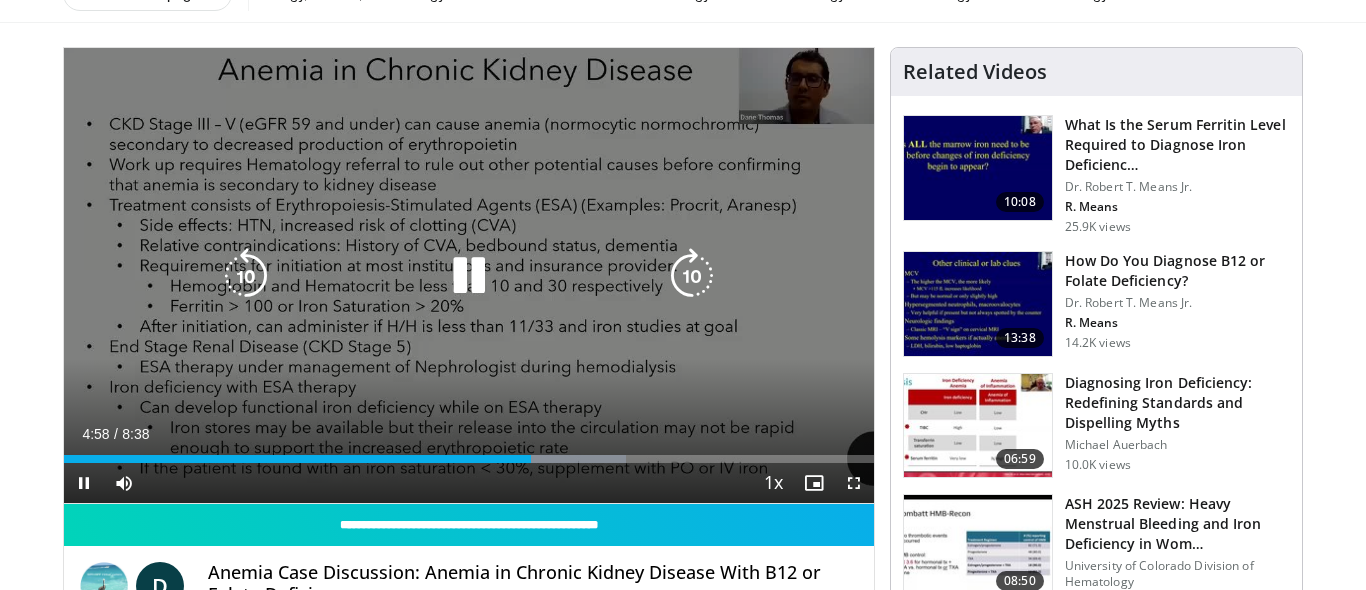 click at bounding box center (469, 276) 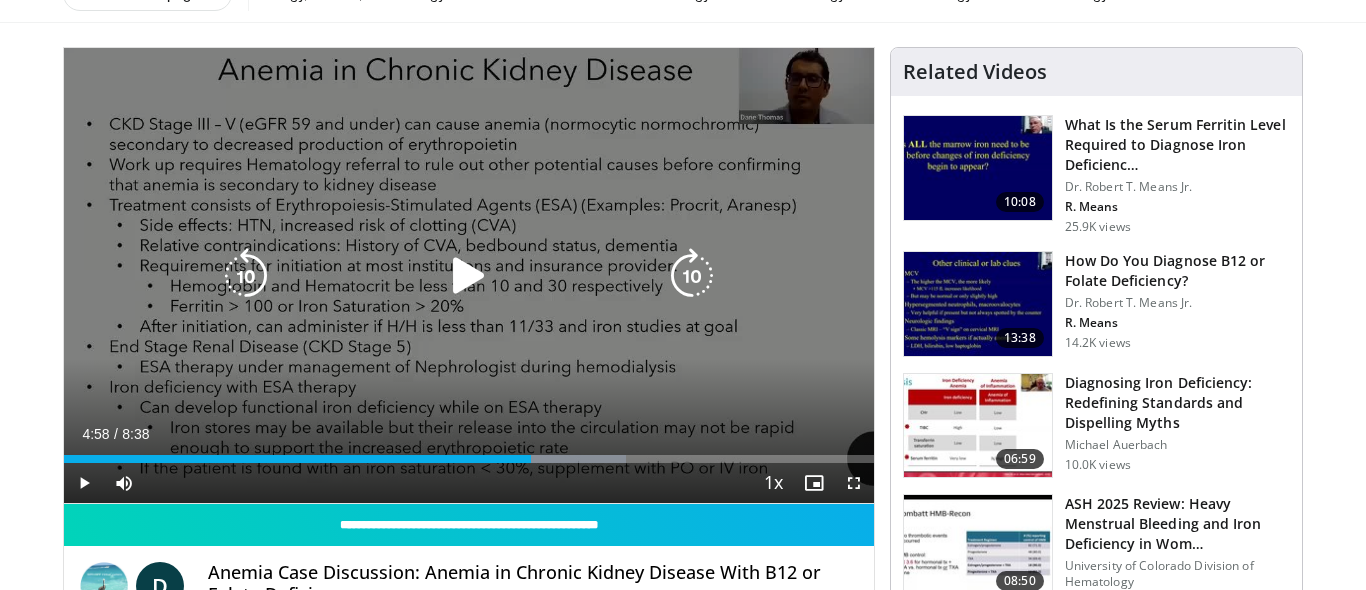 click at bounding box center [469, 276] 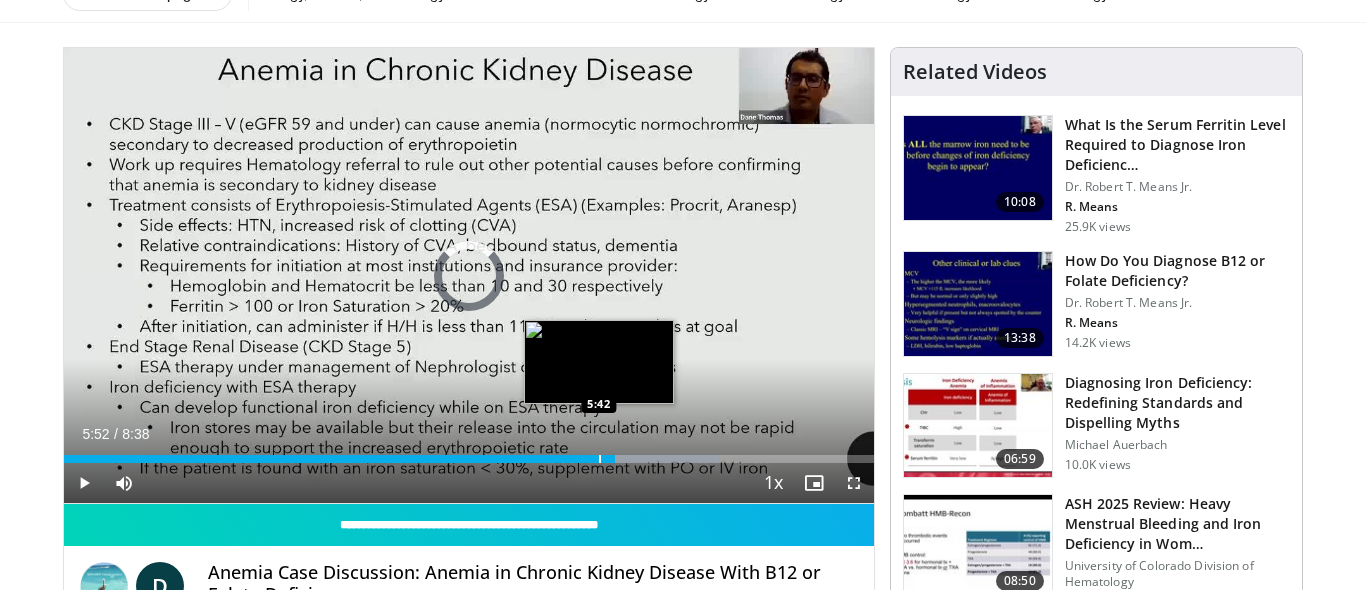 click at bounding box center (600, 459) 